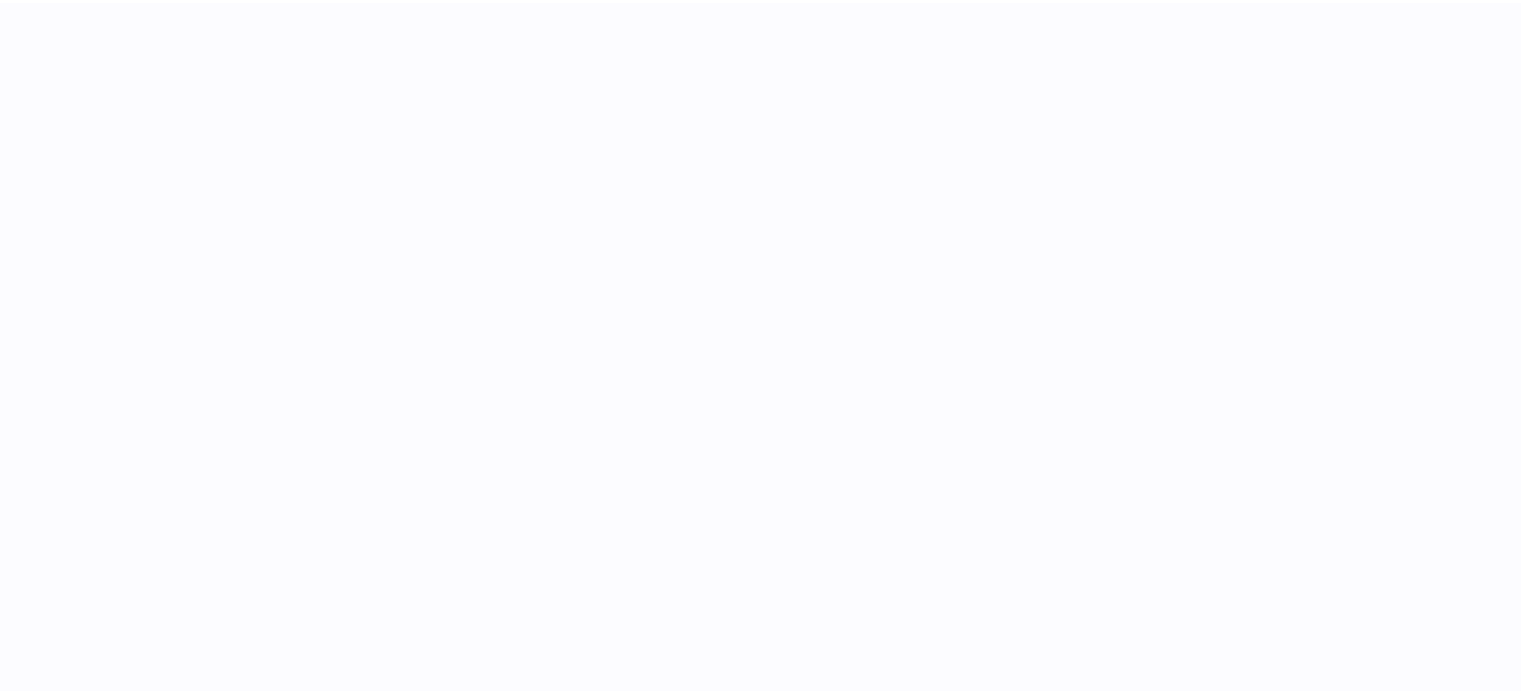 scroll, scrollTop: 0, scrollLeft: 0, axis: both 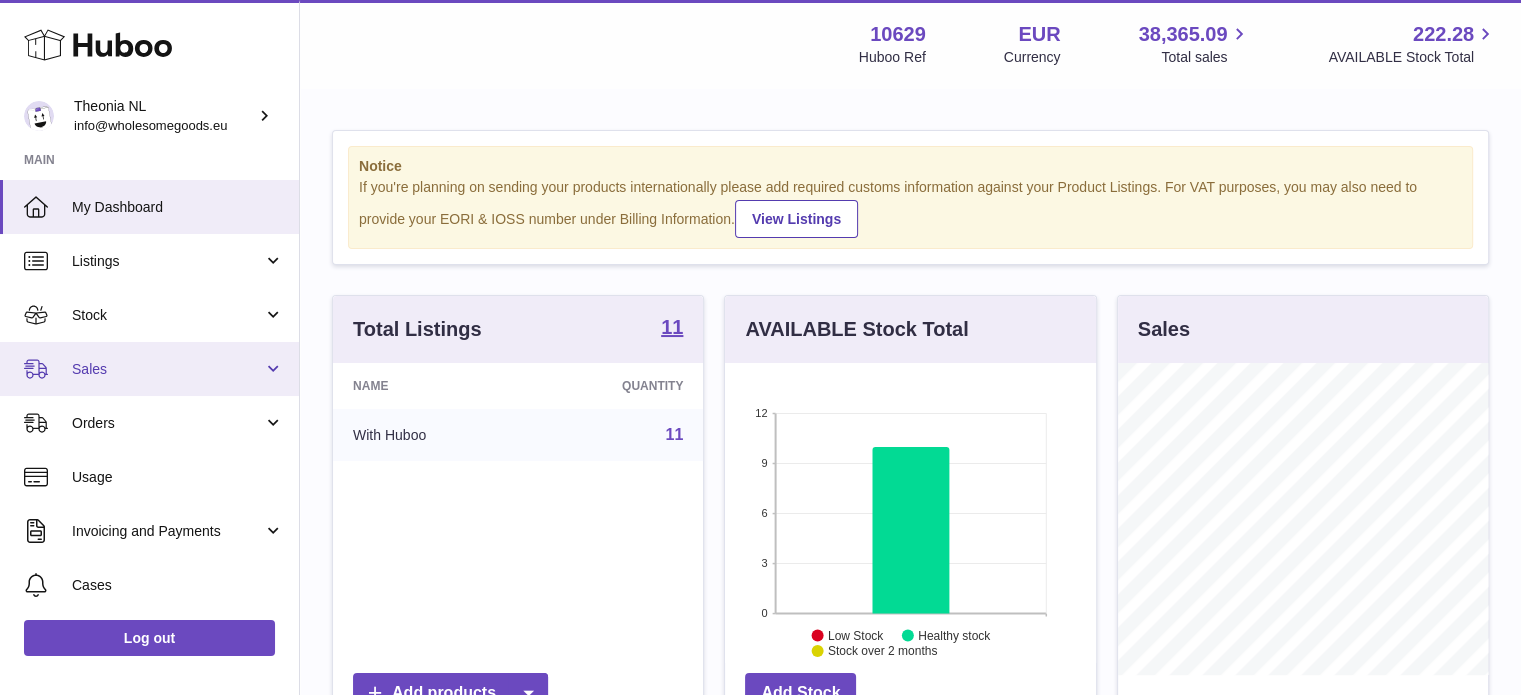 click on "Sales" at bounding box center (167, 369) 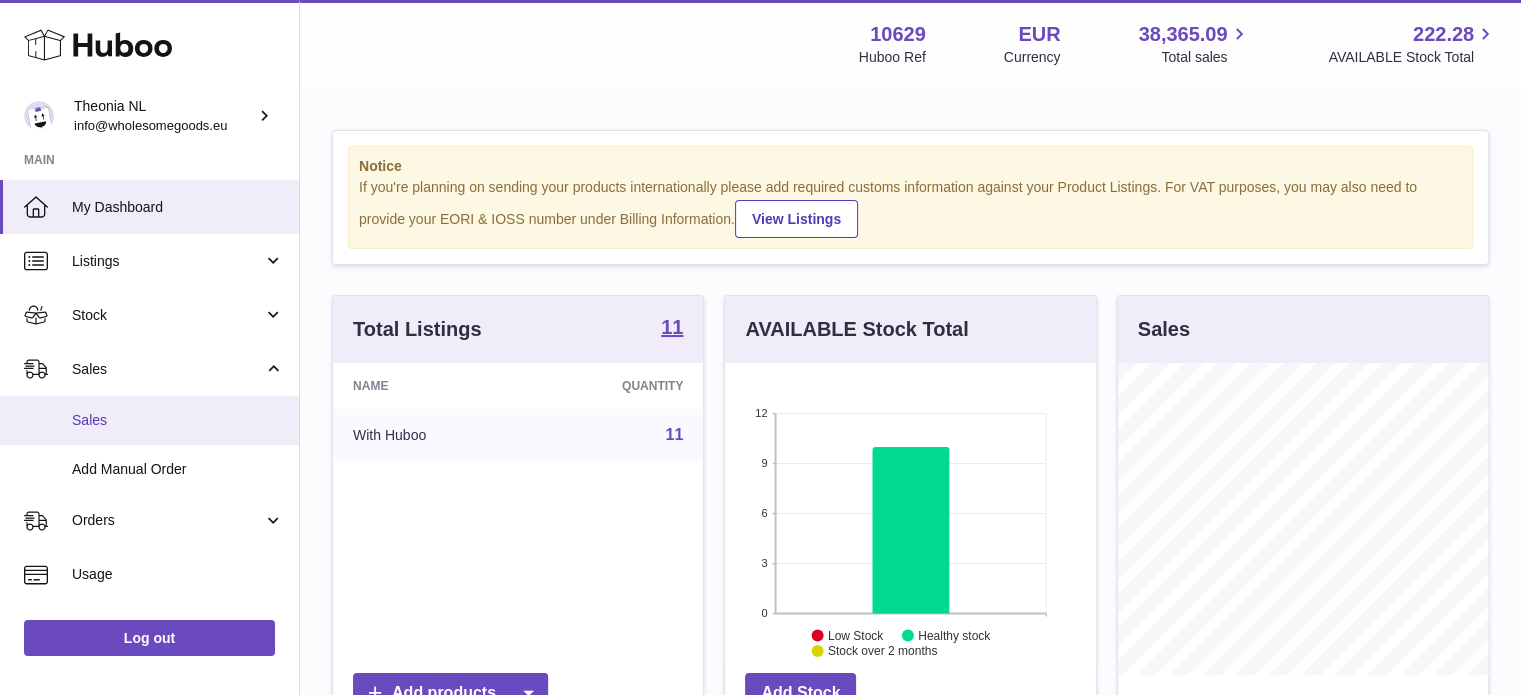 click on "Sales" at bounding box center (178, 420) 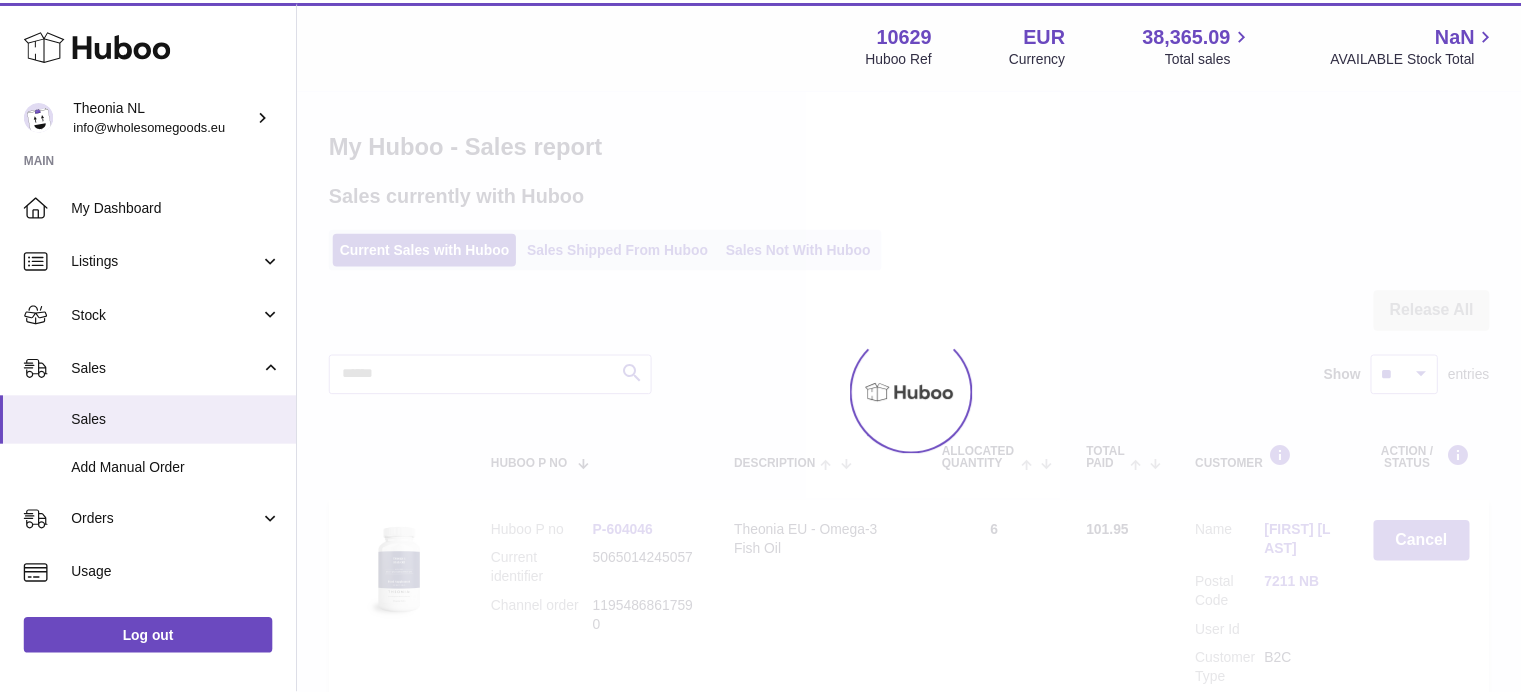 scroll, scrollTop: 0, scrollLeft: 0, axis: both 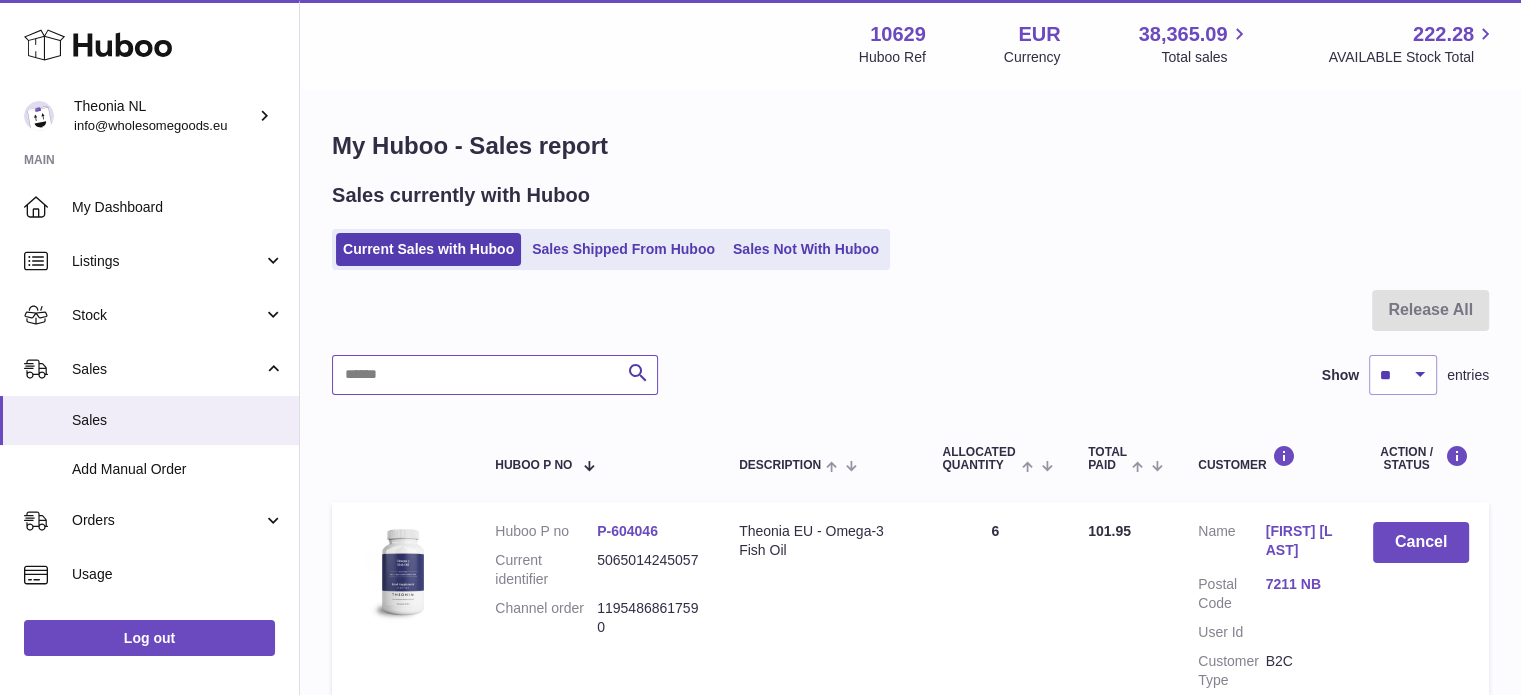 click at bounding box center [495, 375] 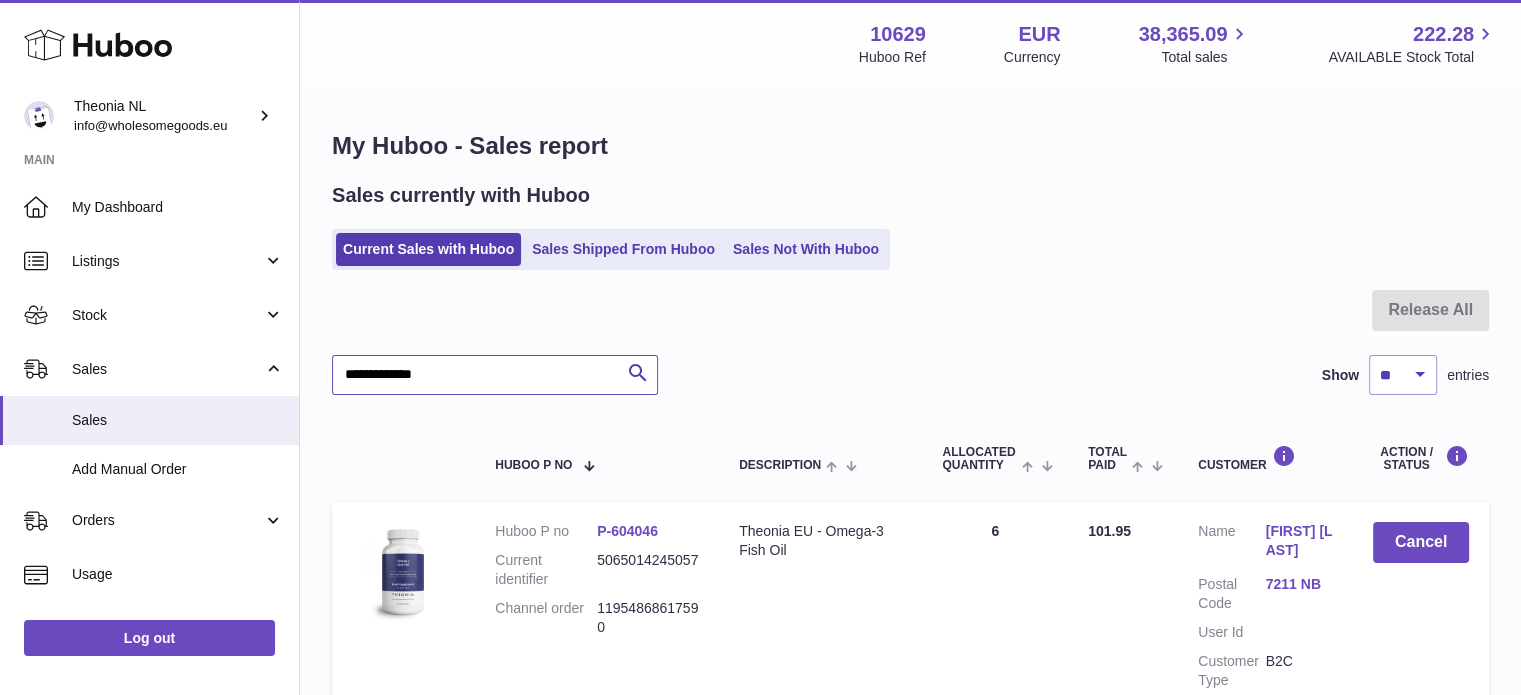 click on "**********" at bounding box center (495, 375) 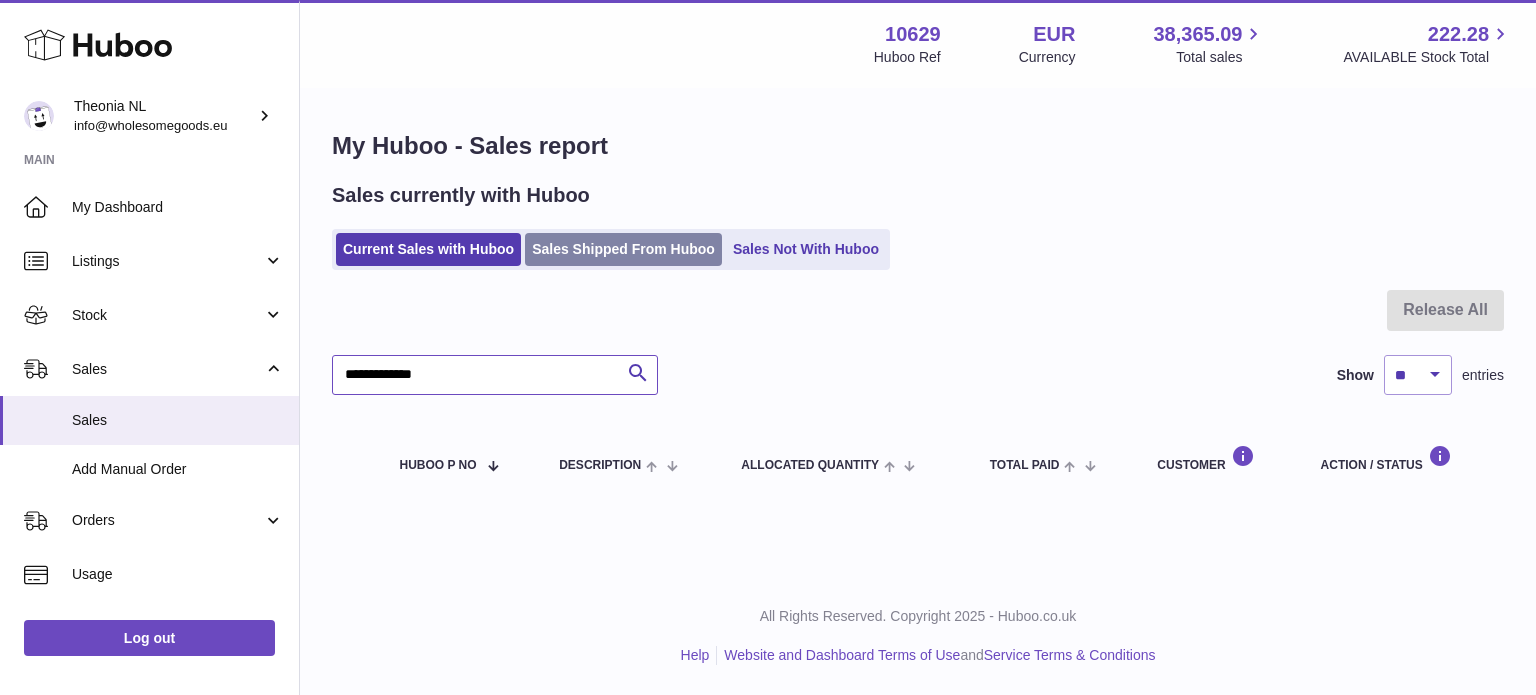 type on "**********" 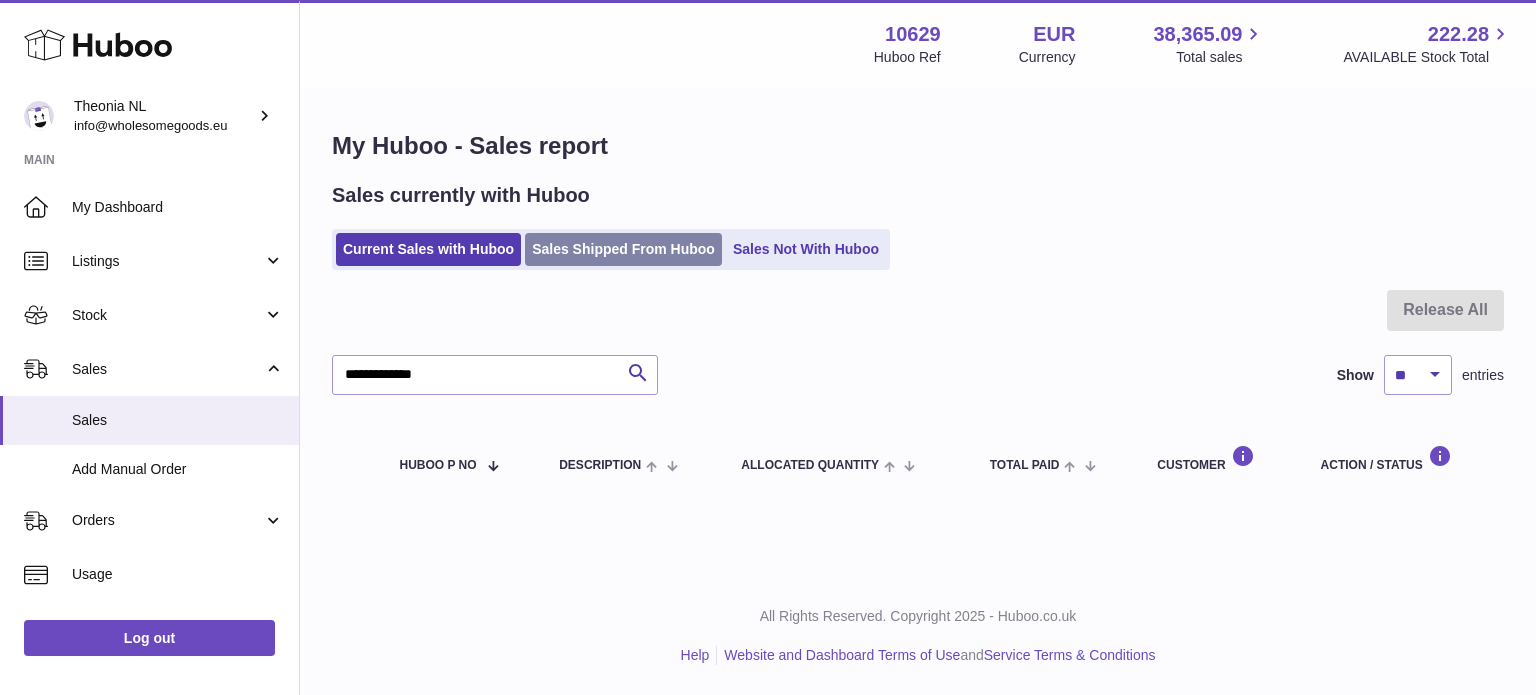 click on "Sales Shipped From Huboo" at bounding box center (623, 249) 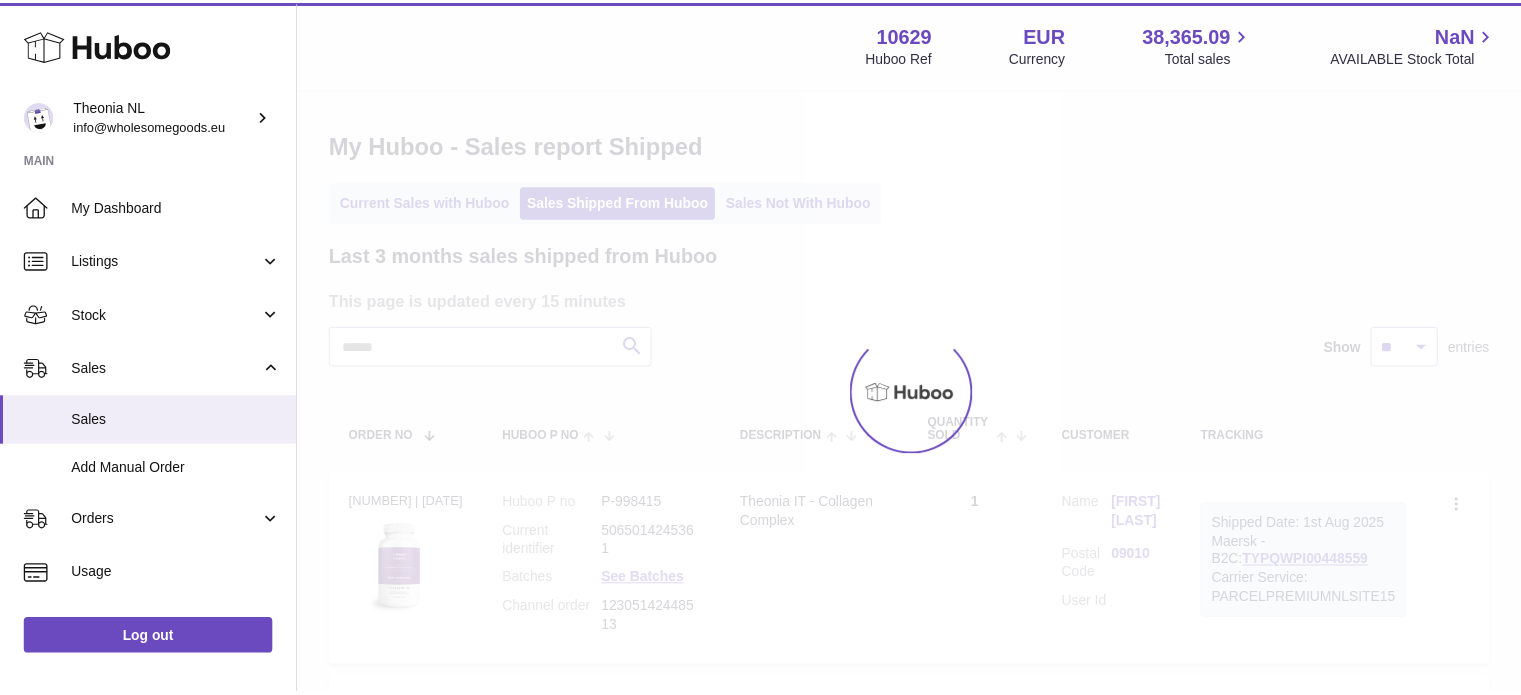 scroll, scrollTop: 0, scrollLeft: 0, axis: both 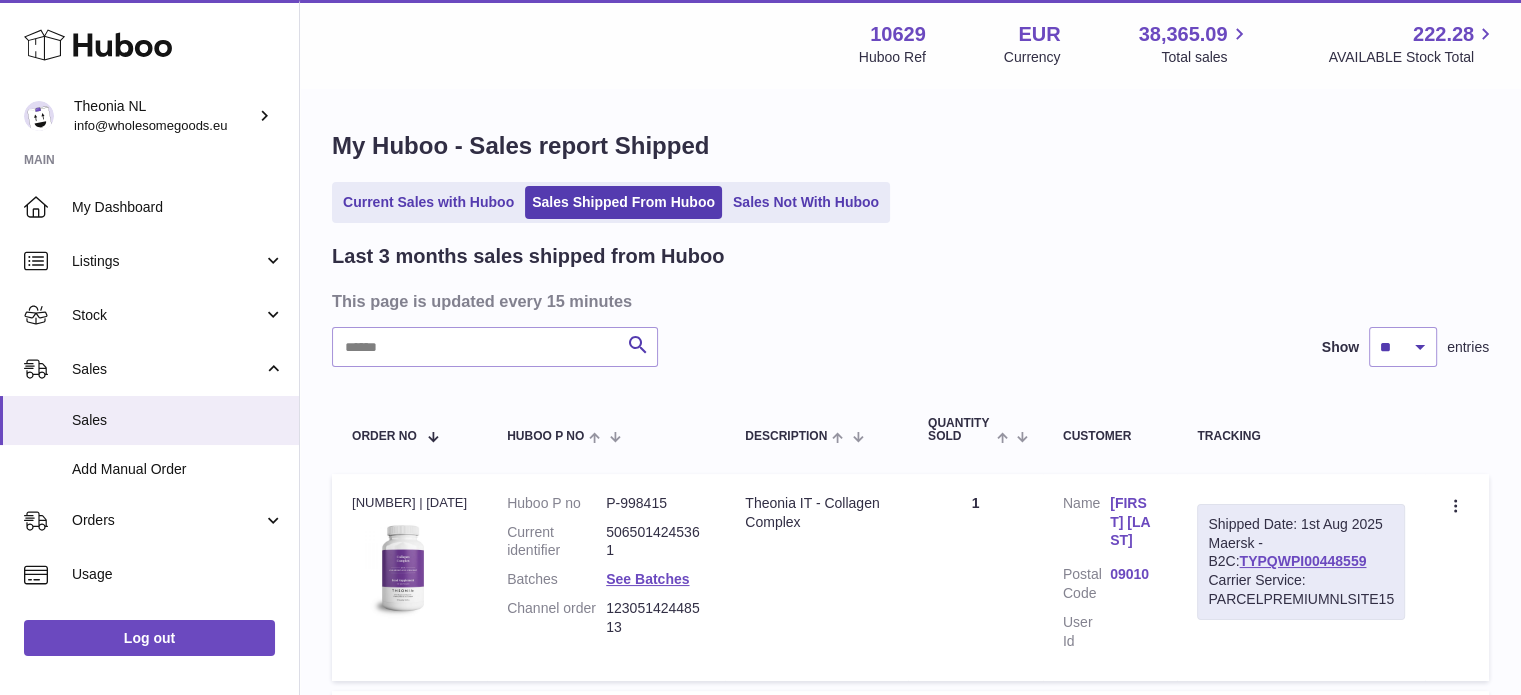 click on "Last 3 months sales shipped from Huboo     This page is updated every 15 minutes       Search
Show
** ** **
entries
Order No       Huboo P no       Description       Quantity Sold
Customer
Tracking
Order no
[NUMBER] | [DATE]
Huboo P no   P-998415   Current identifier   [NUMBER]   Batches   See Batches
Channel order
[NUMBER]     Description
Theonia IT - Collagen Complex
Quantity
1
Customer  Name   [FIRST] [LAST]   Postal Code   [POSTAL_CODE]   User Id
Shipped Date: [DATE]
Maersk - B2C:
TYPQWPI00448559
Carrier Service: PARCELPREMIUMNLSITE15
Create a ticket
Order no     Huboo P no   P-604036" at bounding box center (910, 1500) 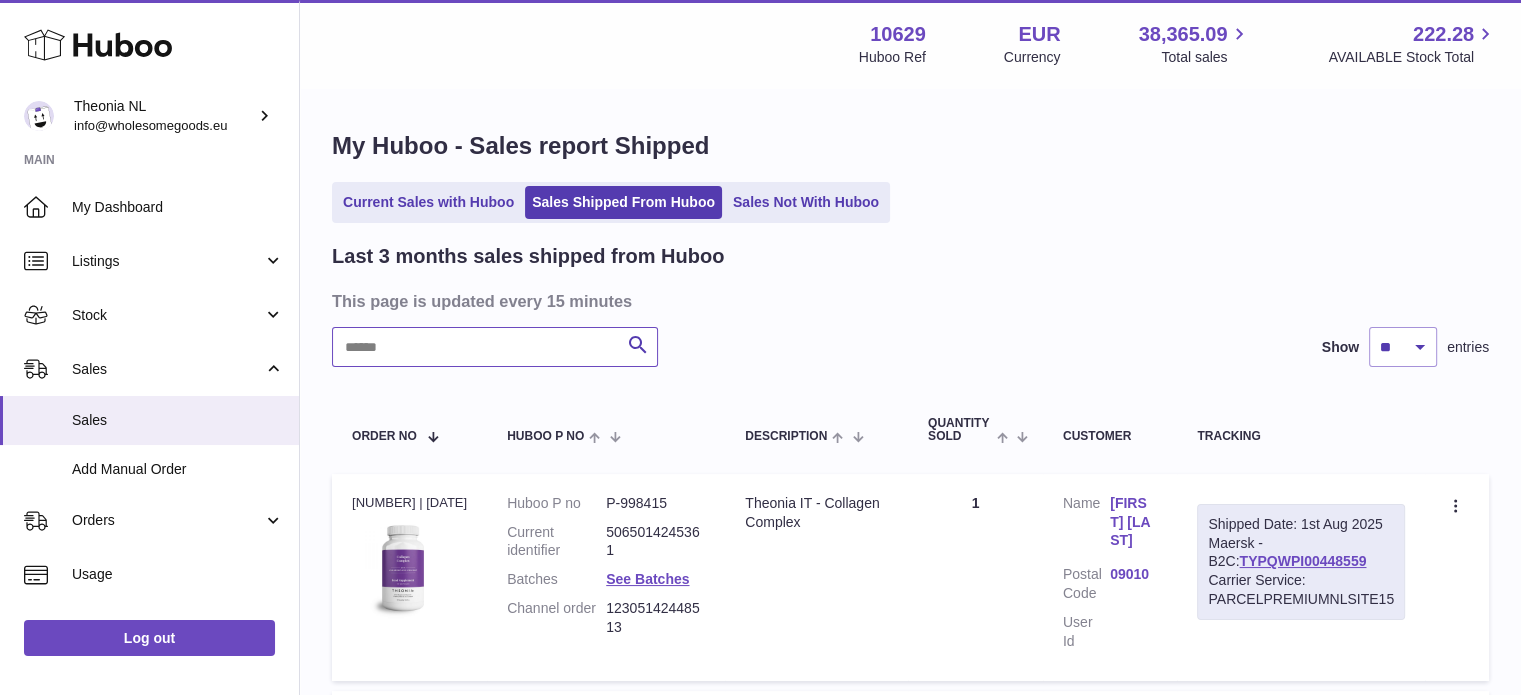 click at bounding box center (495, 347) 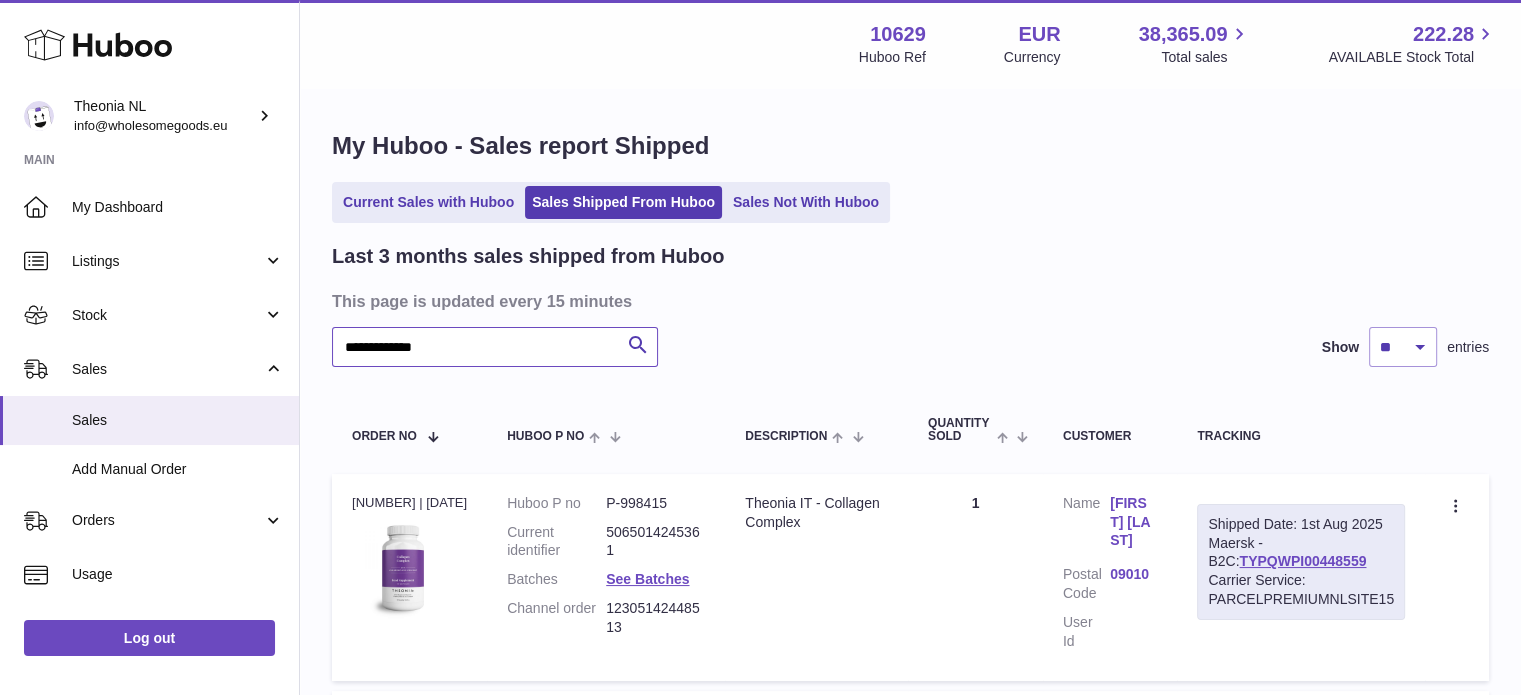 click on "**********" at bounding box center (495, 347) 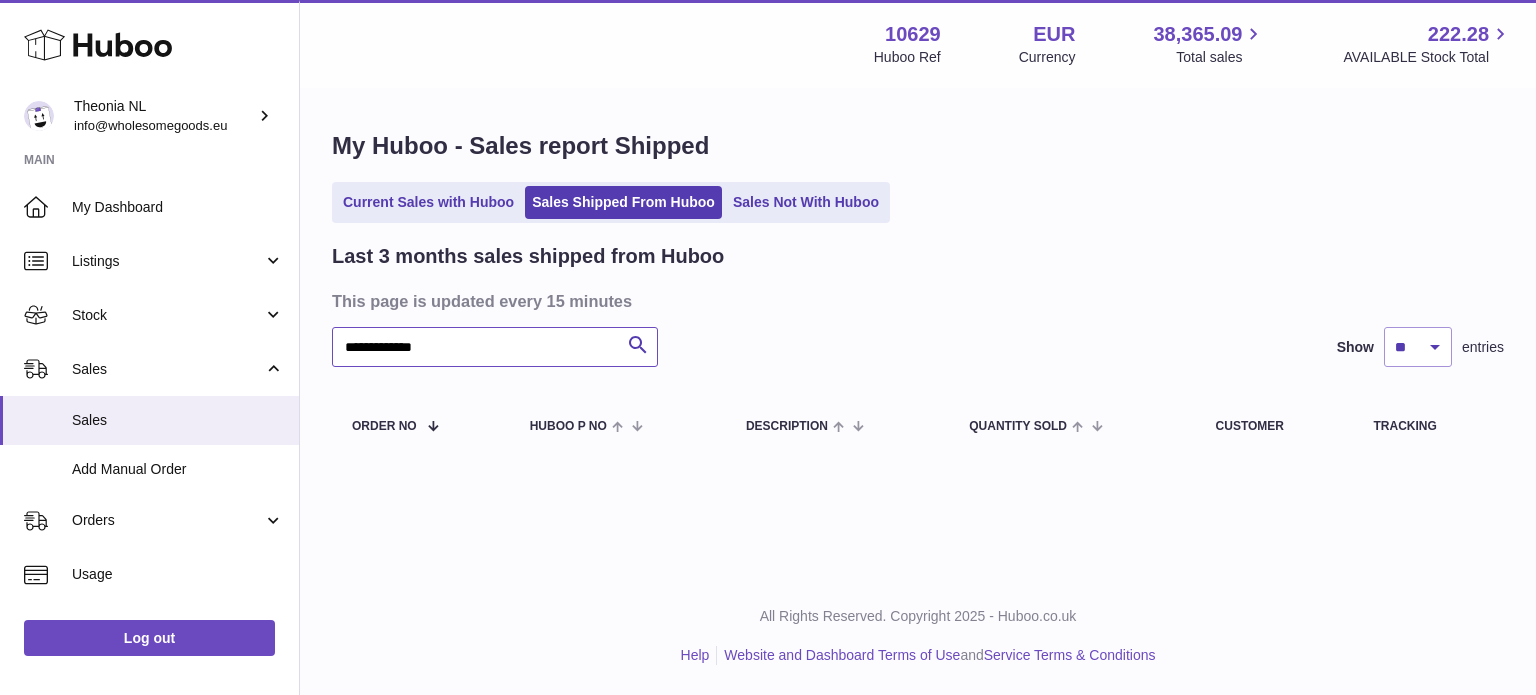 type on "**********" 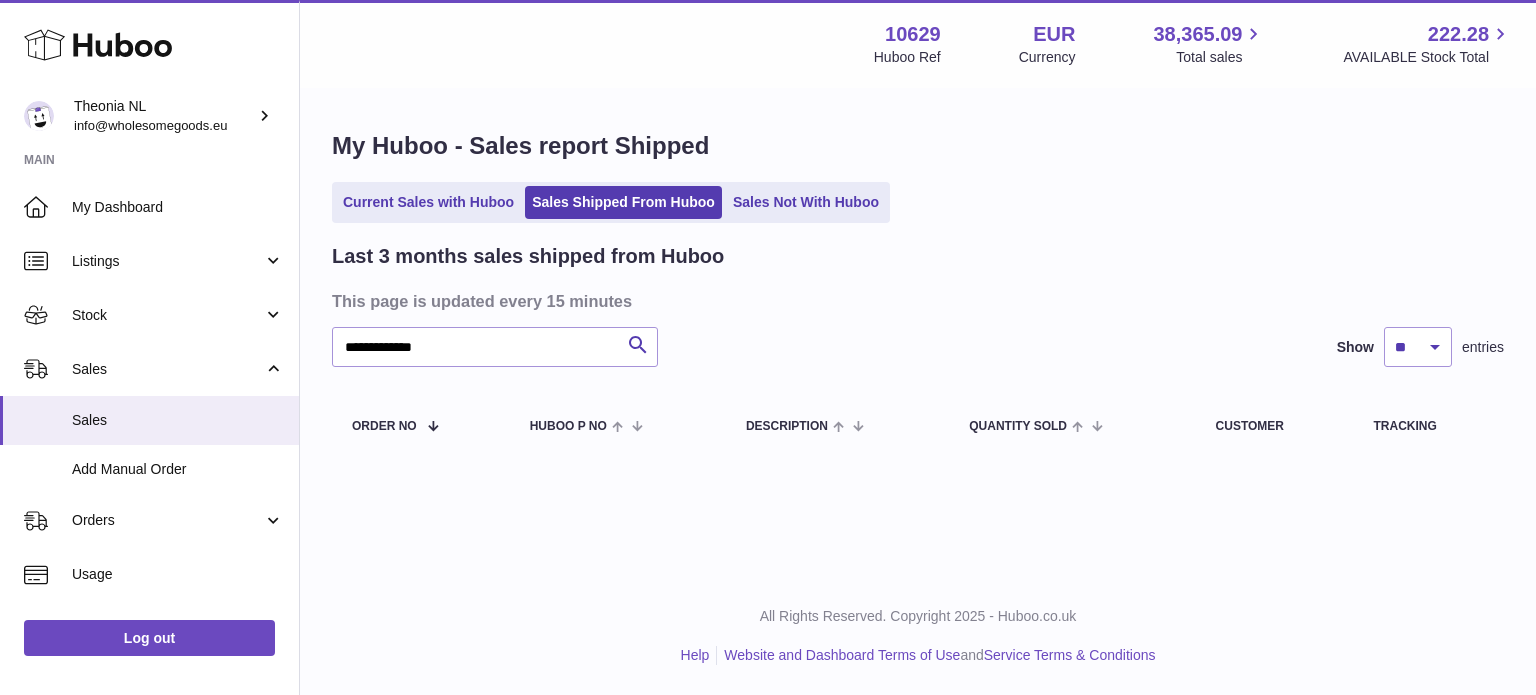 click on "**********" at bounding box center (918, 296) 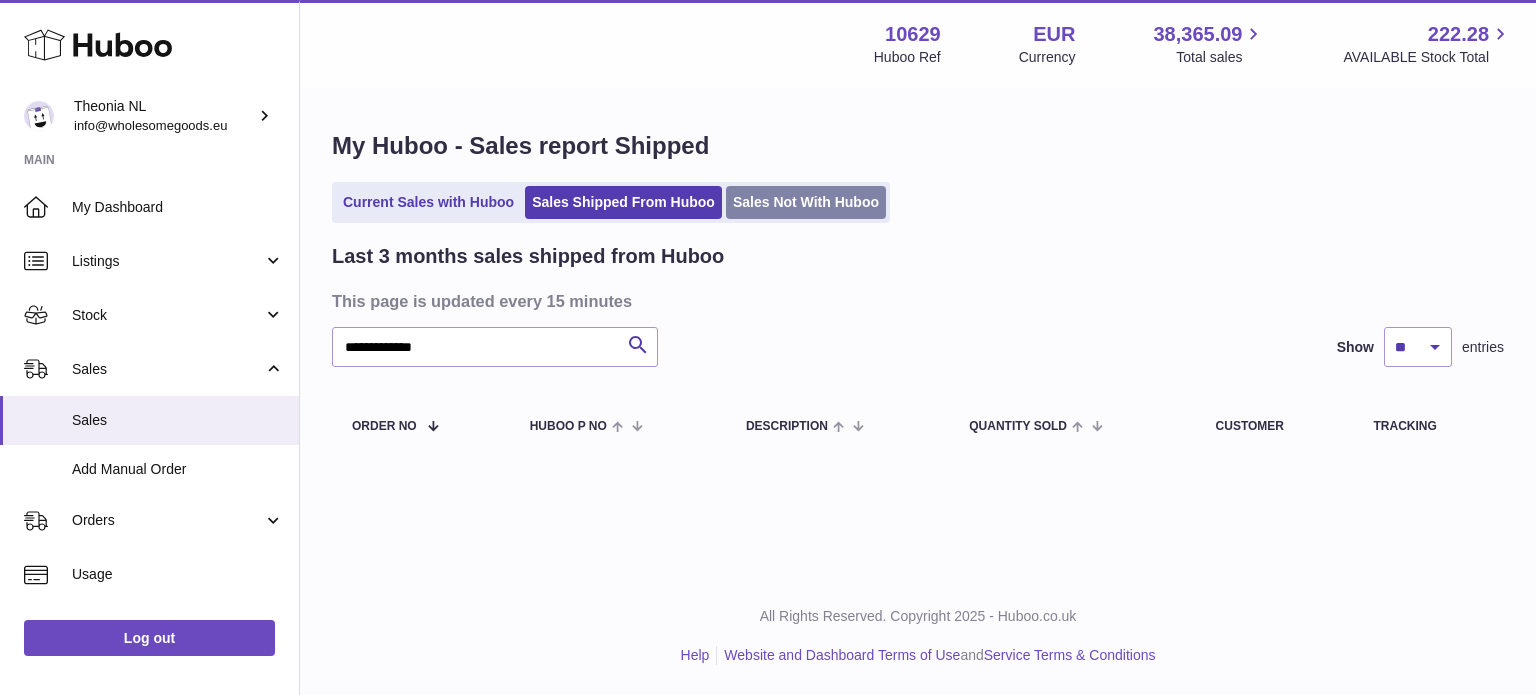 click on "Sales Not With Huboo" at bounding box center [806, 202] 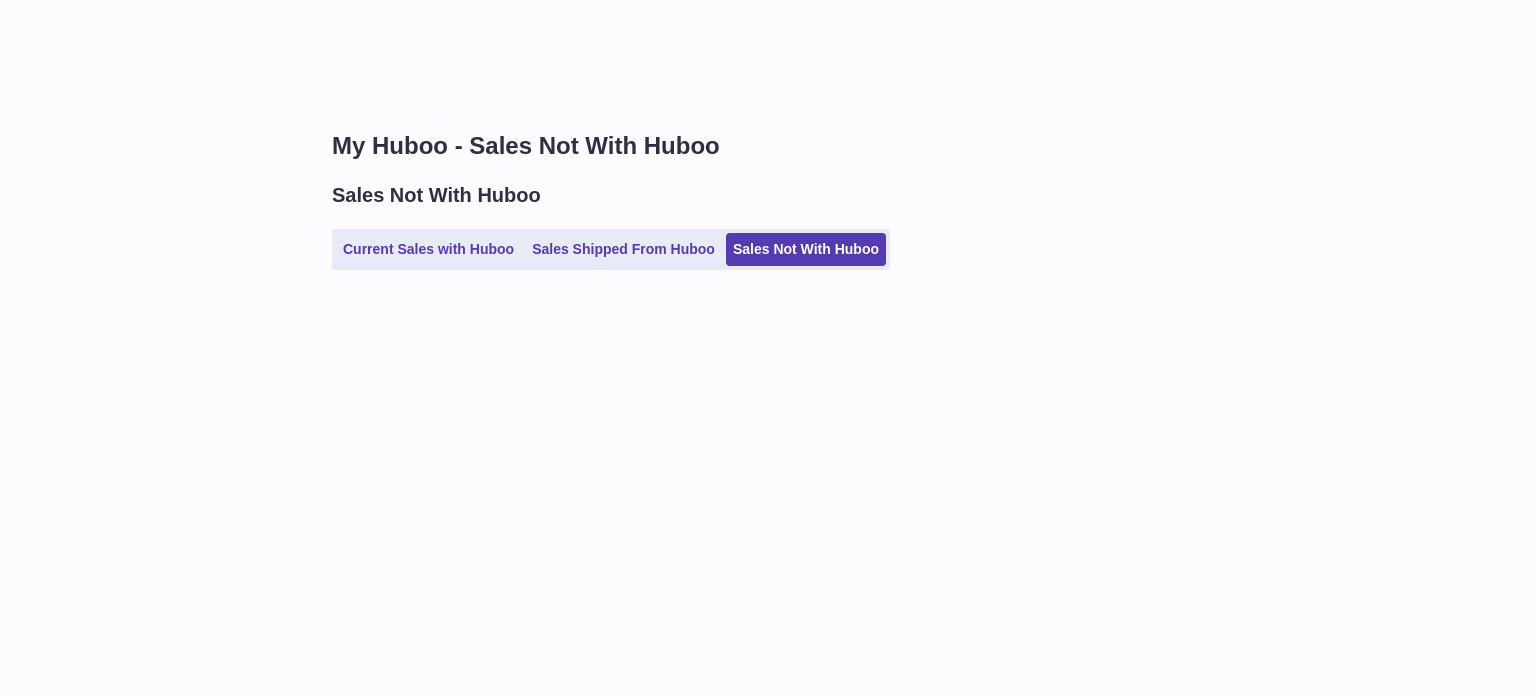 scroll, scrollTop: 0, scrollLeft: 0, axis: both 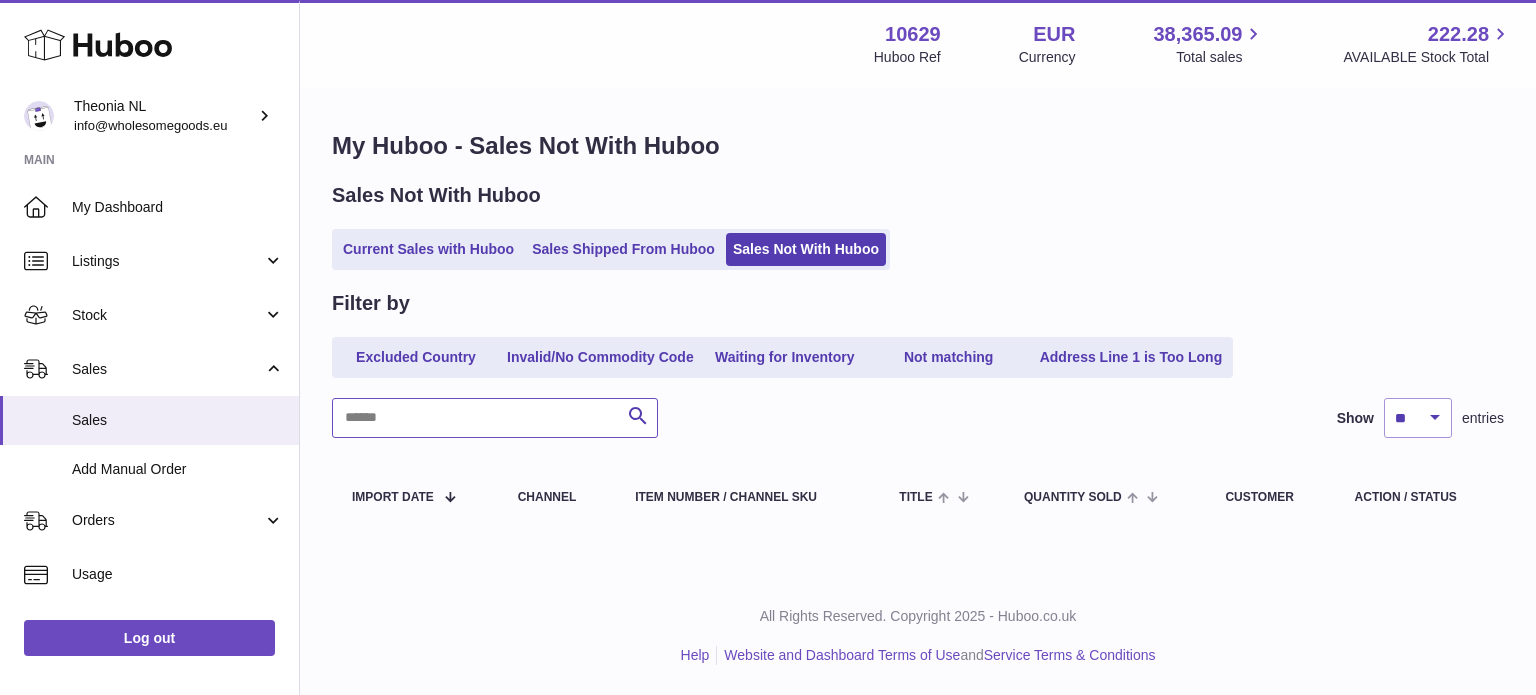 click at bounding box center [495, 418] 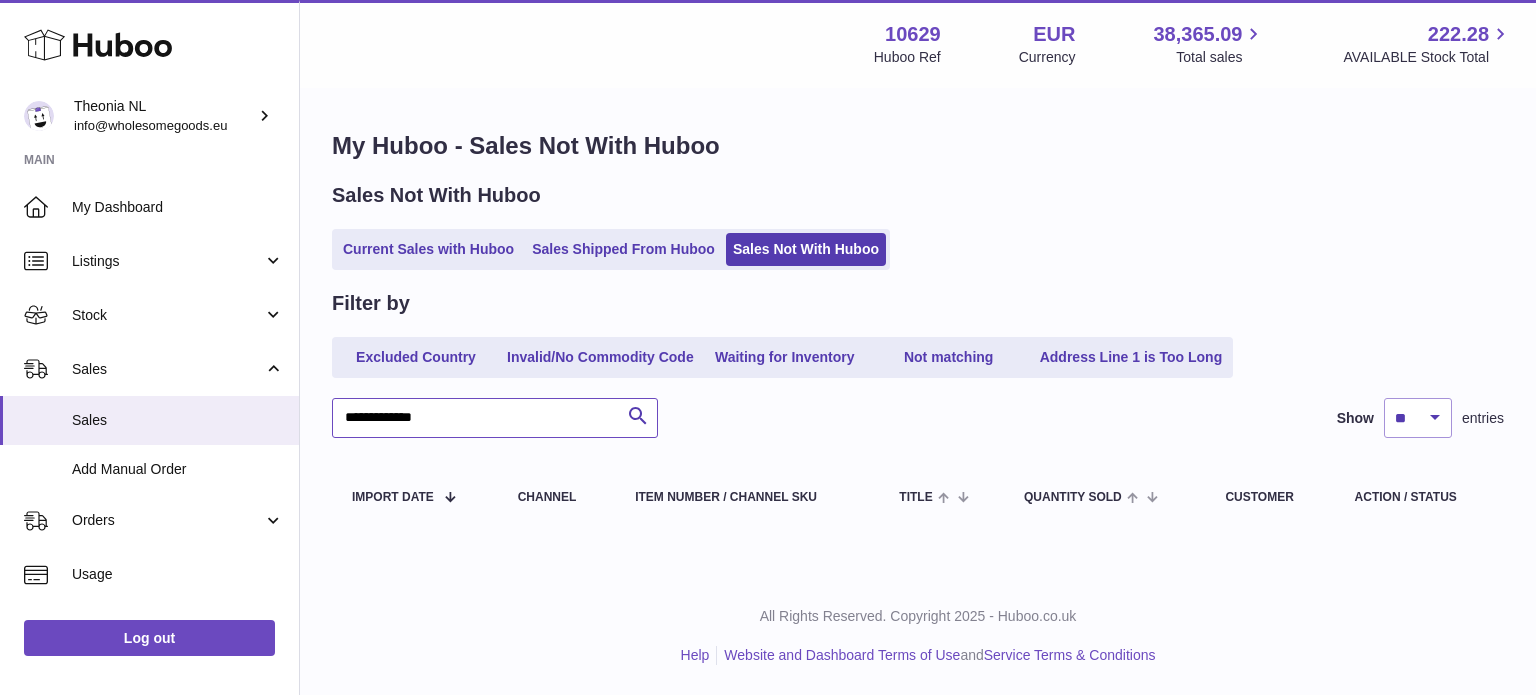 type on "**********" 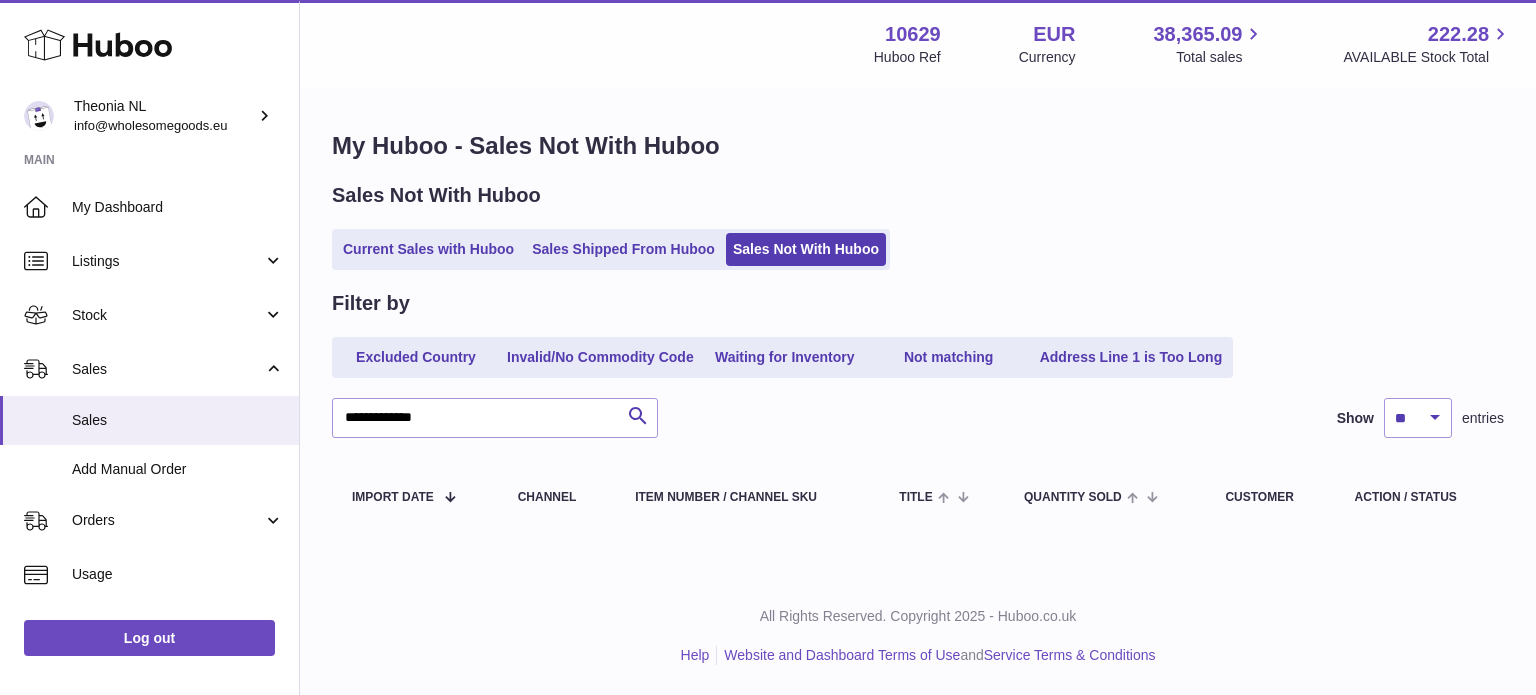 click on "**********" at bounding box center (918, 332) 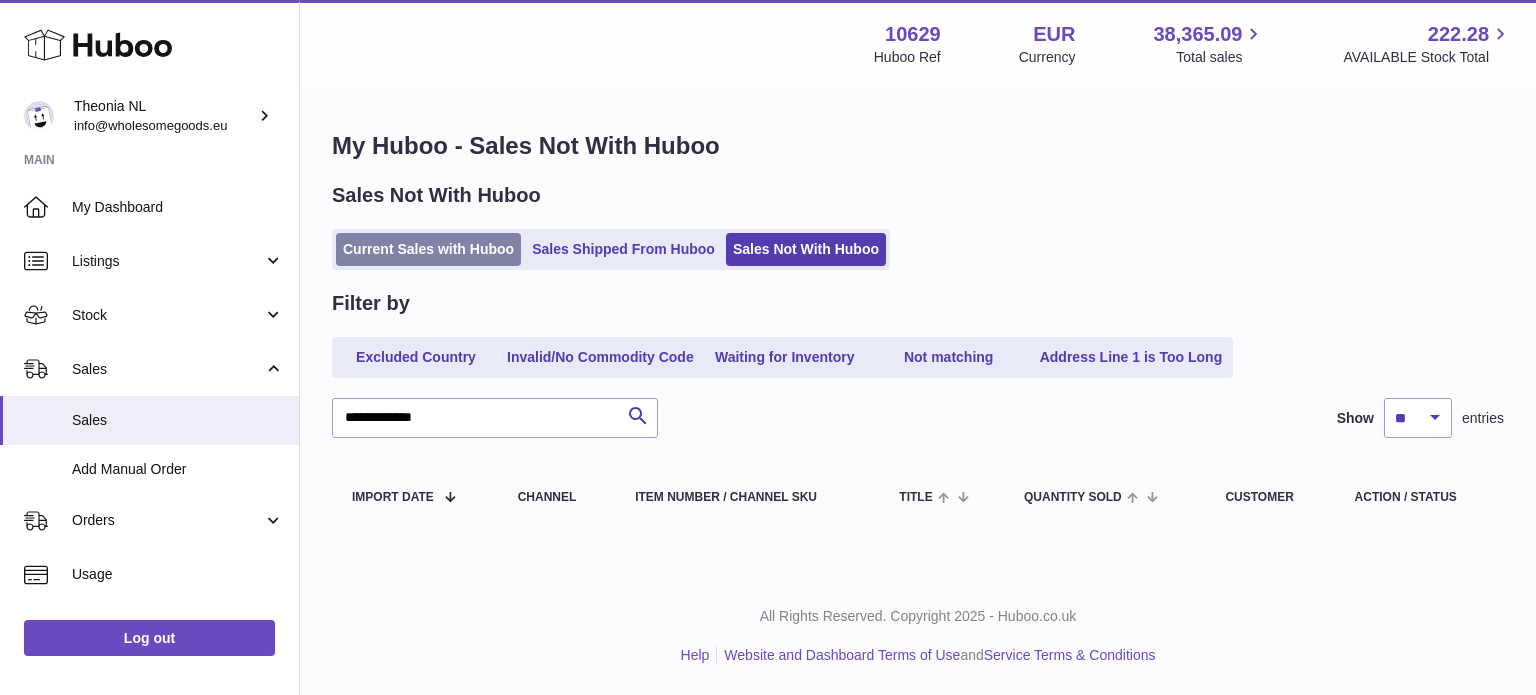 click on "Current Sales with Huboo" at bounding box center (428, 249) 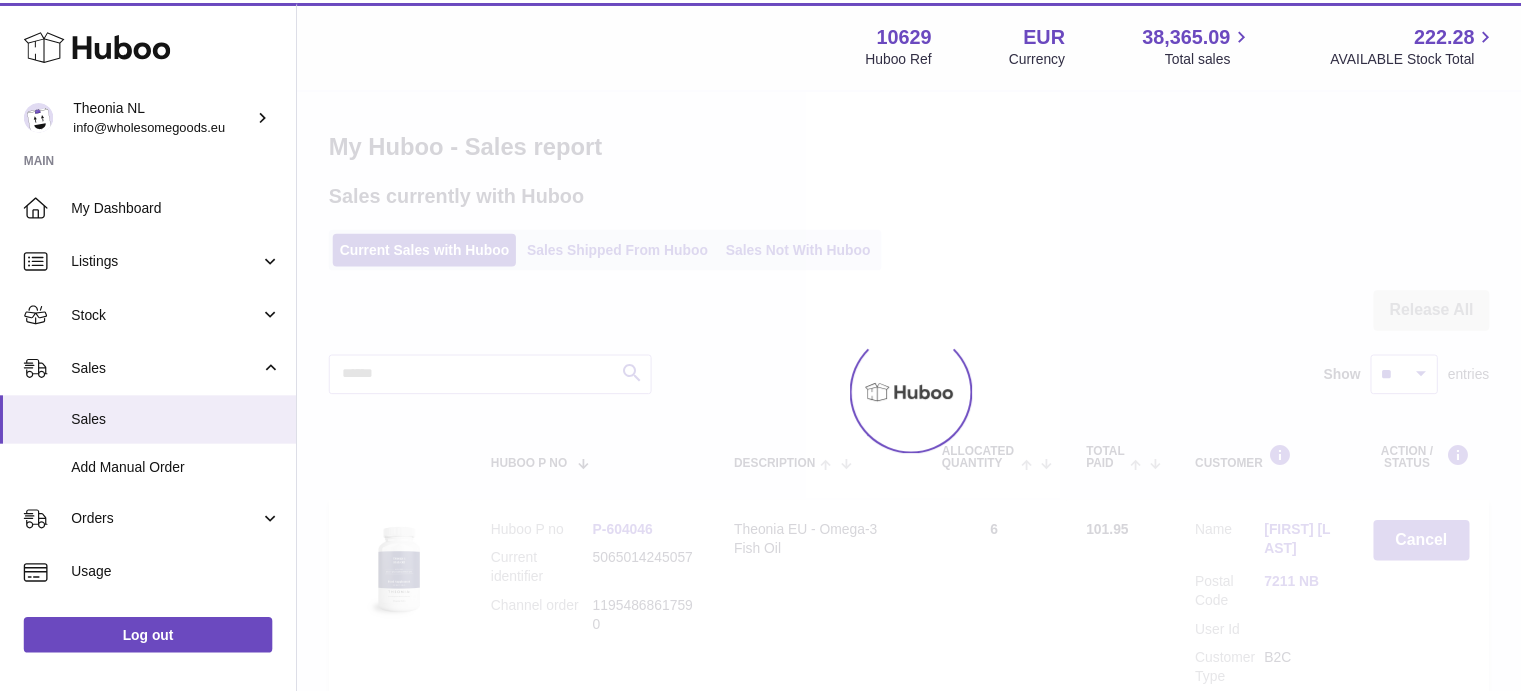scroll, scrollTop: 0, scrollLeft: 0, axis: both 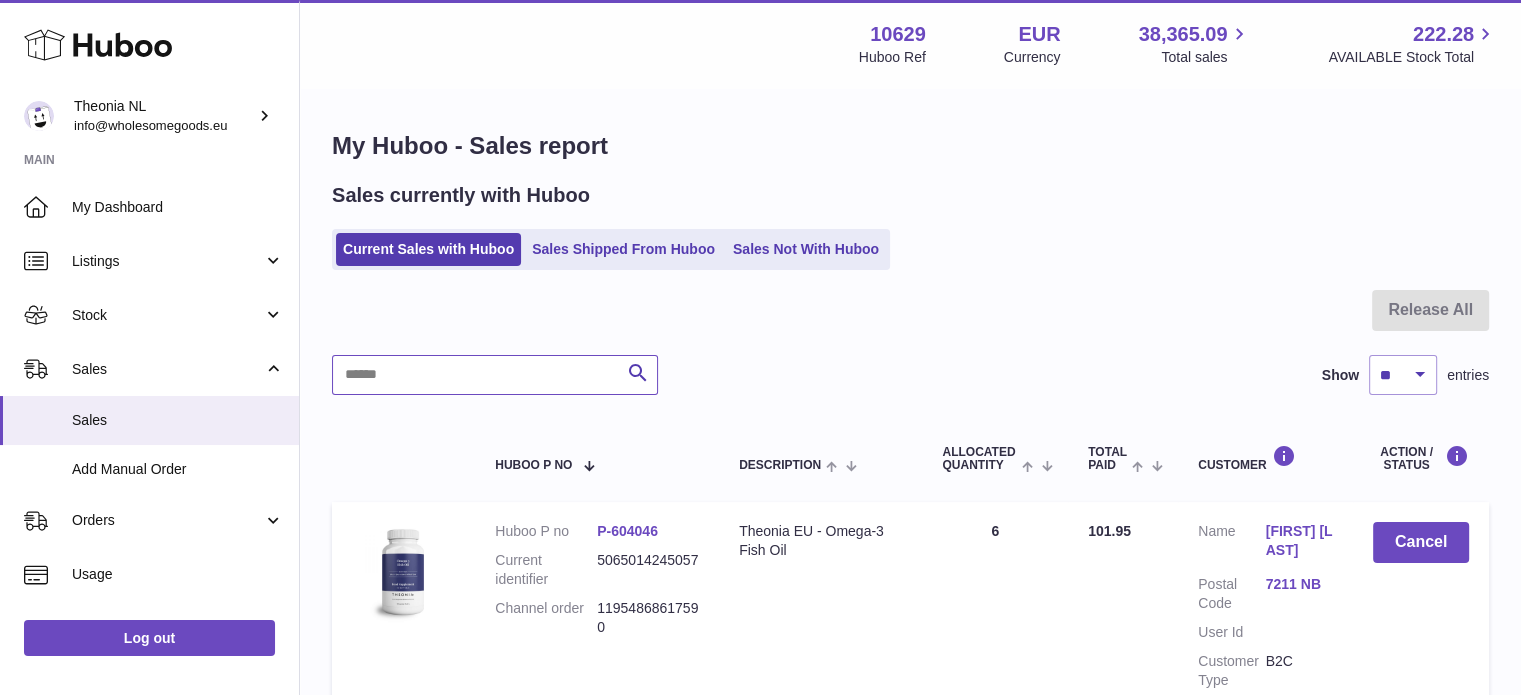 click at bounding box center (495, 375) 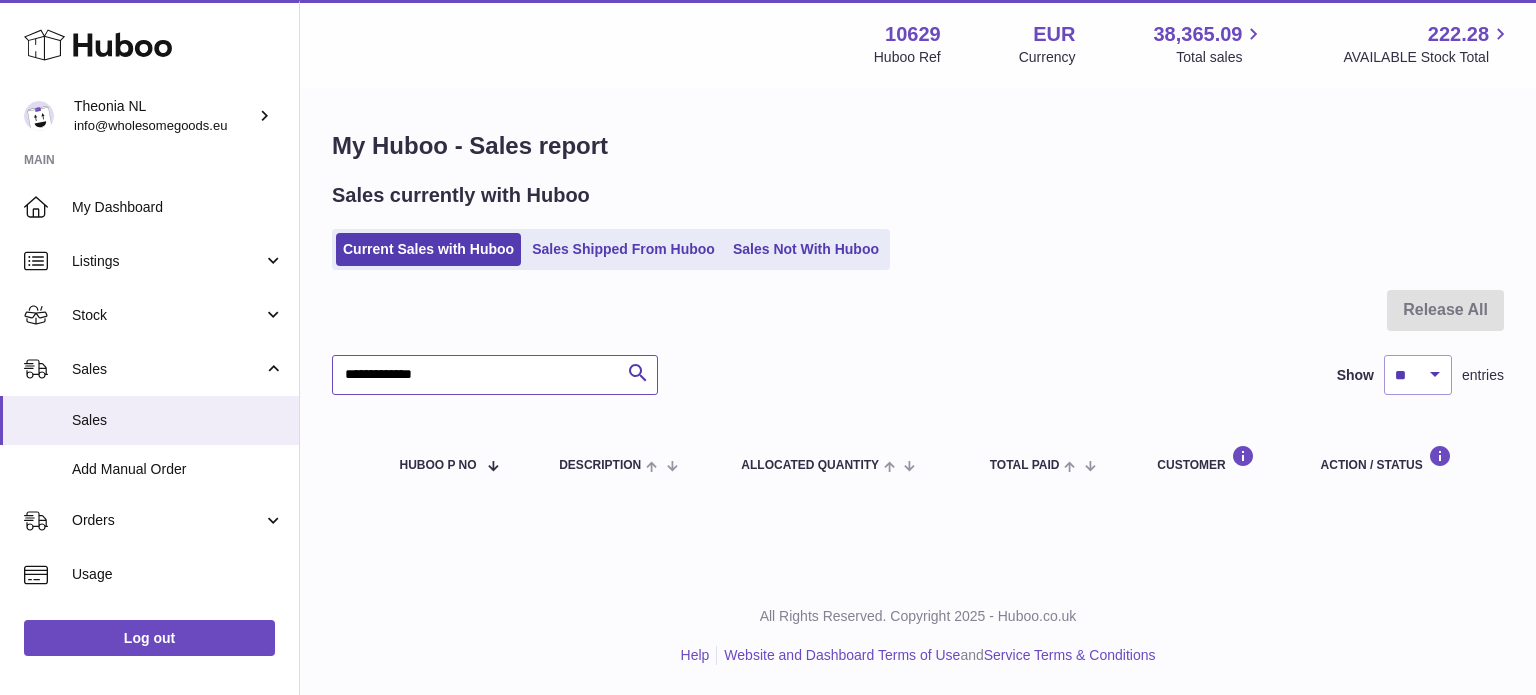 type on "**********" 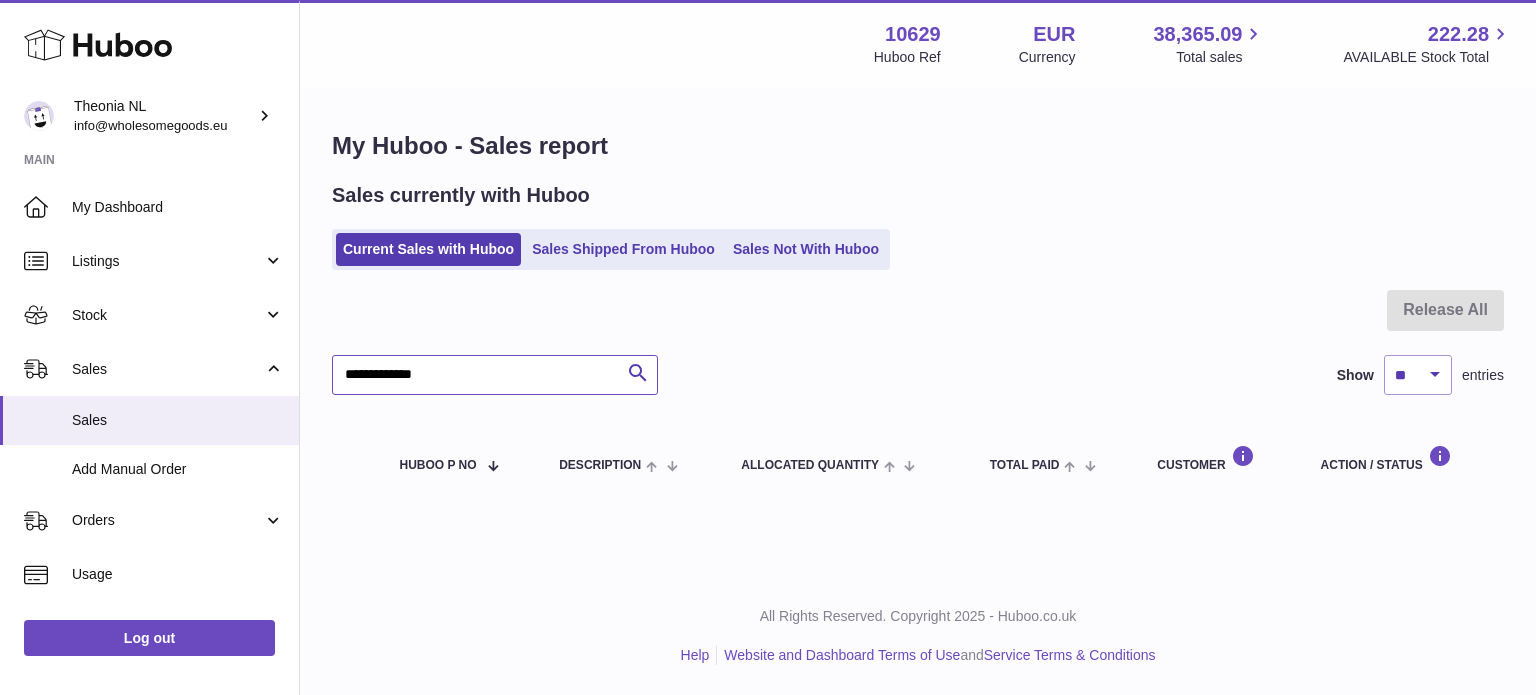 click on "**********" at bounding box center [495, 375] 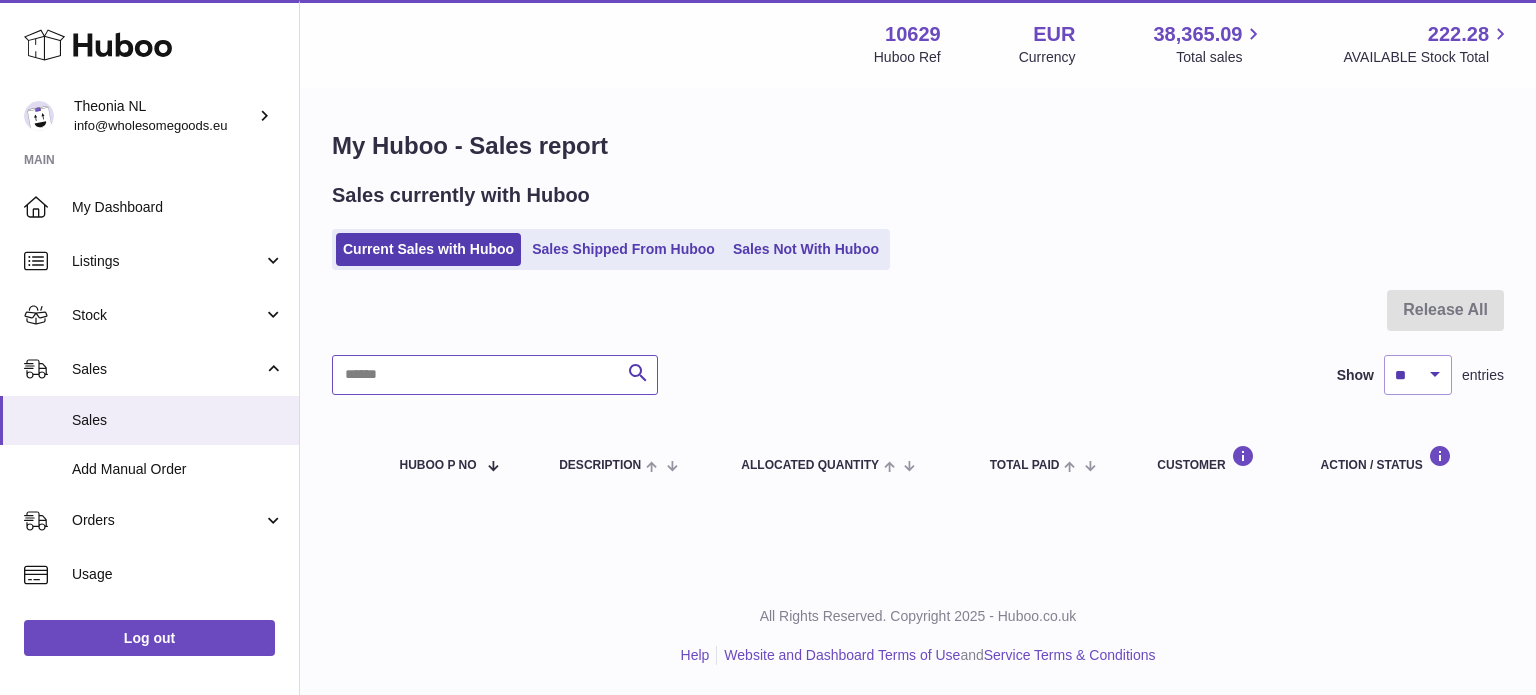paste on "**********" 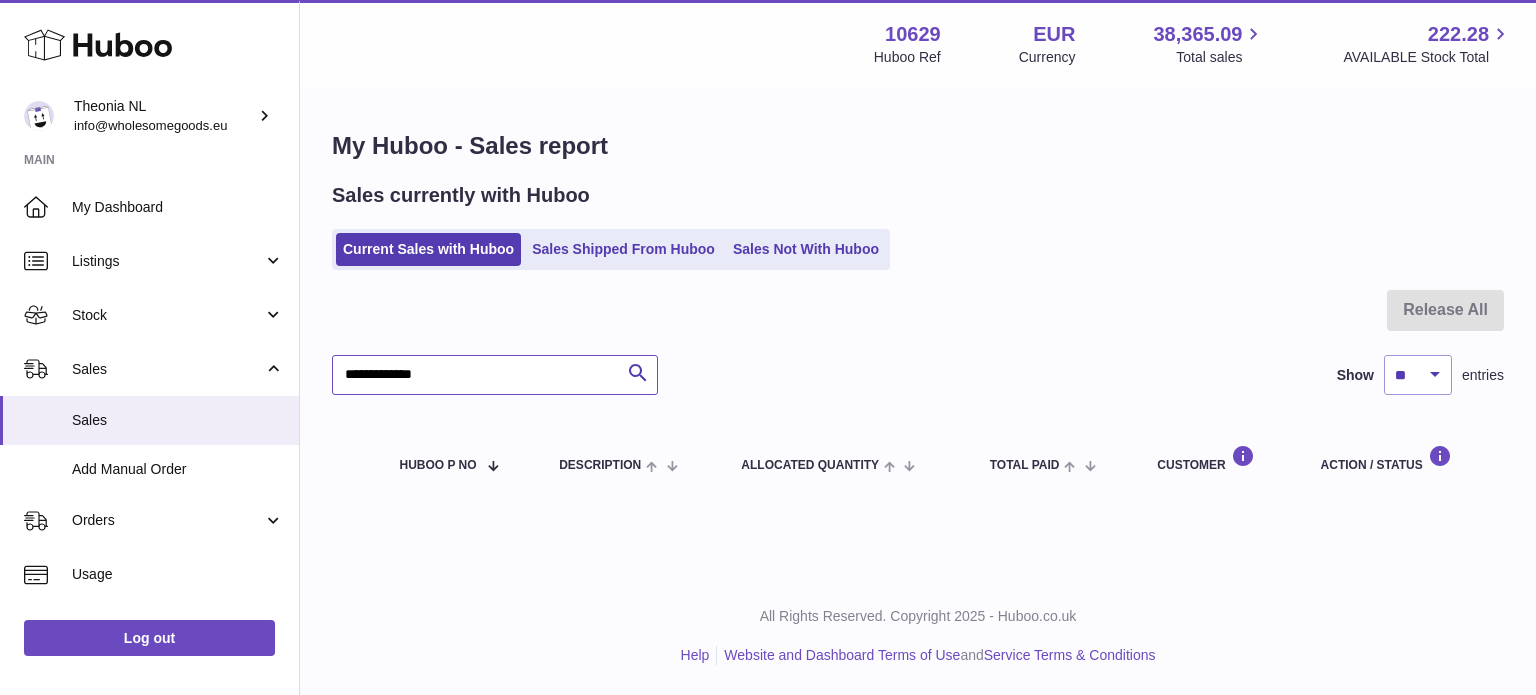 type on "**********" 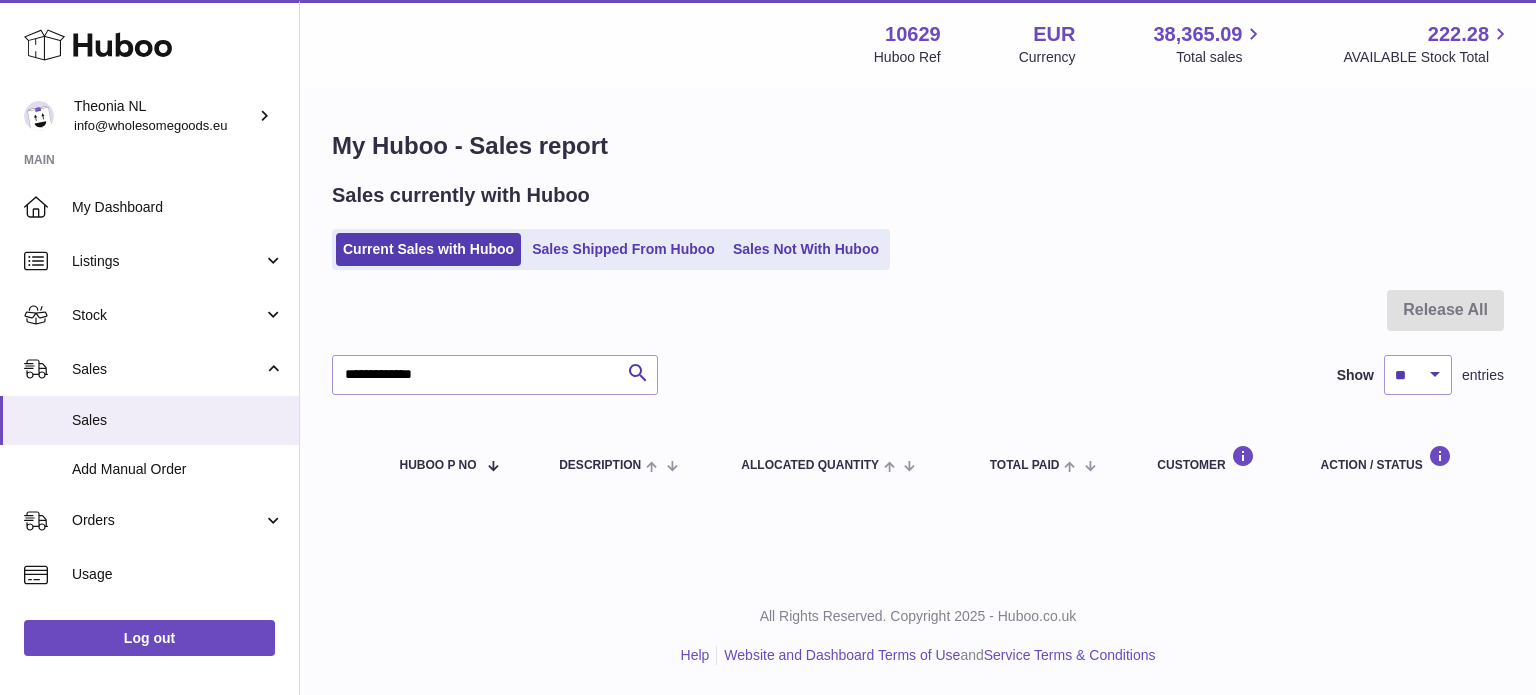 click on "Current Sales with Huboo
Sales Shipped From Huboo
Sales Not With Huboo" at bounding box center (611, 249) 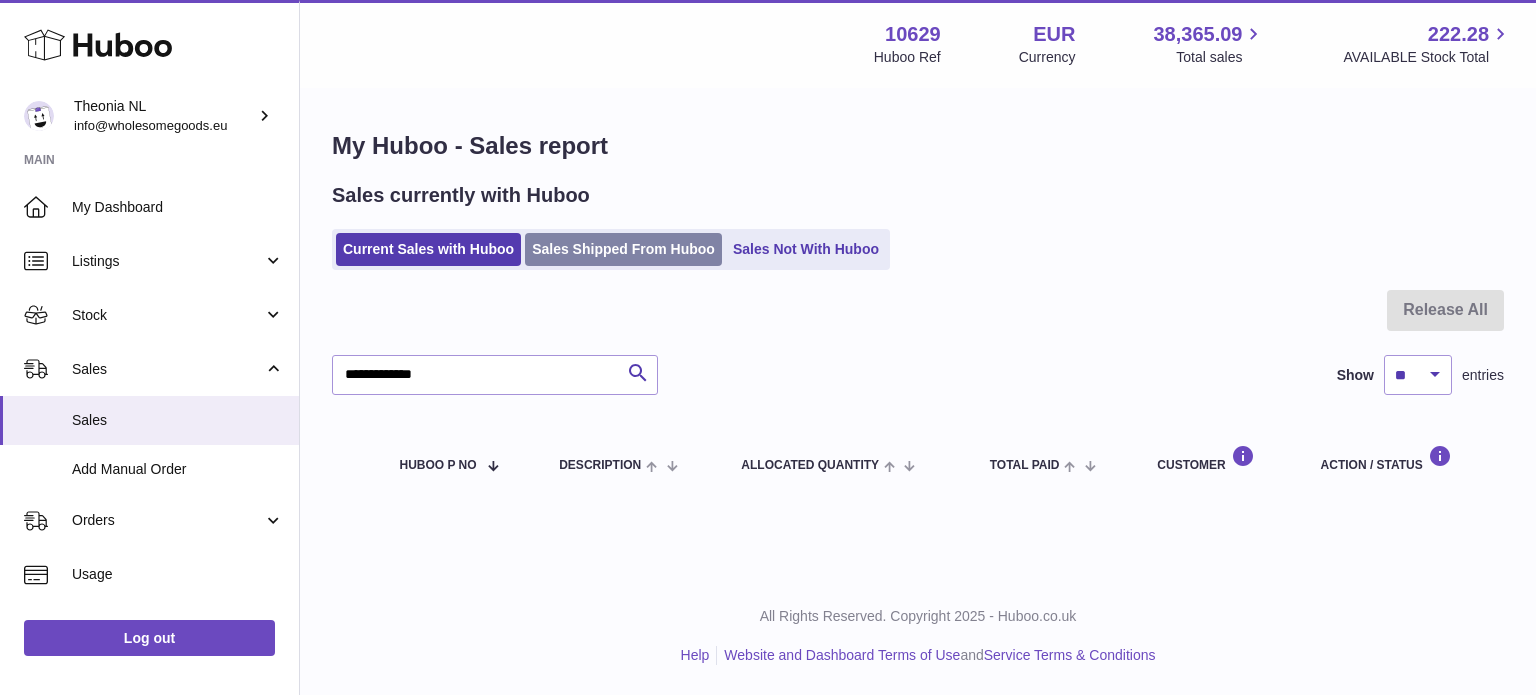 click on "Sales Shipped From Huboo" at bounding box center [623, 249] 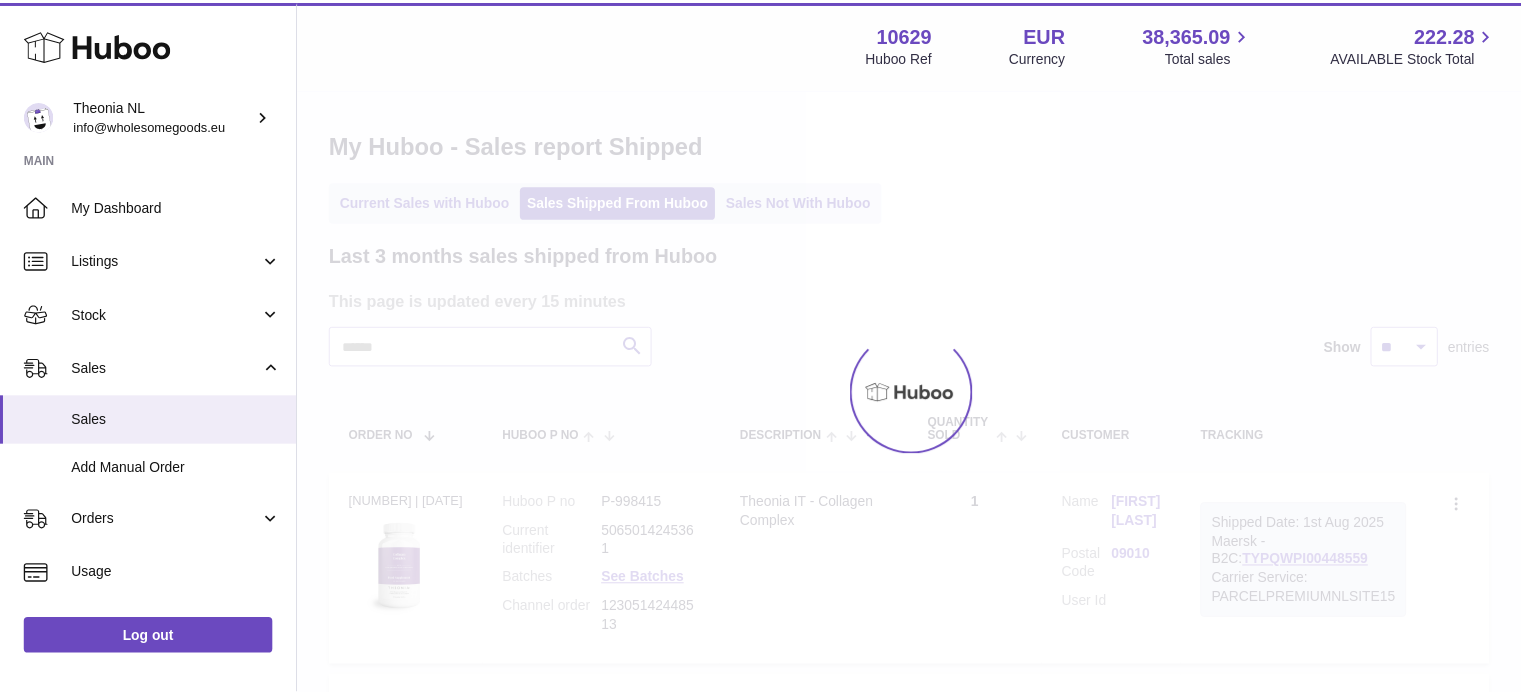 scroll, scrollTop: 0, scrollLeft: 0, axis: both 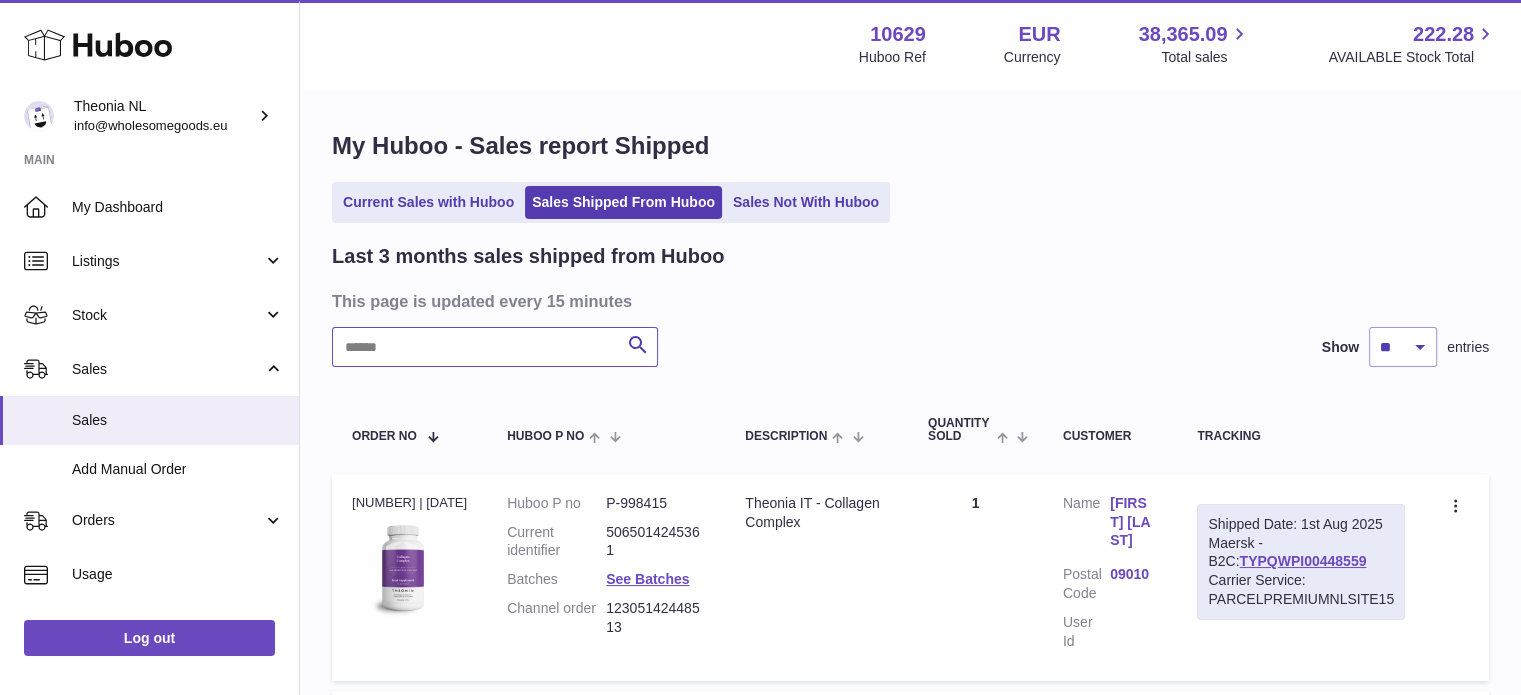 click at bounding box center [495, 347] 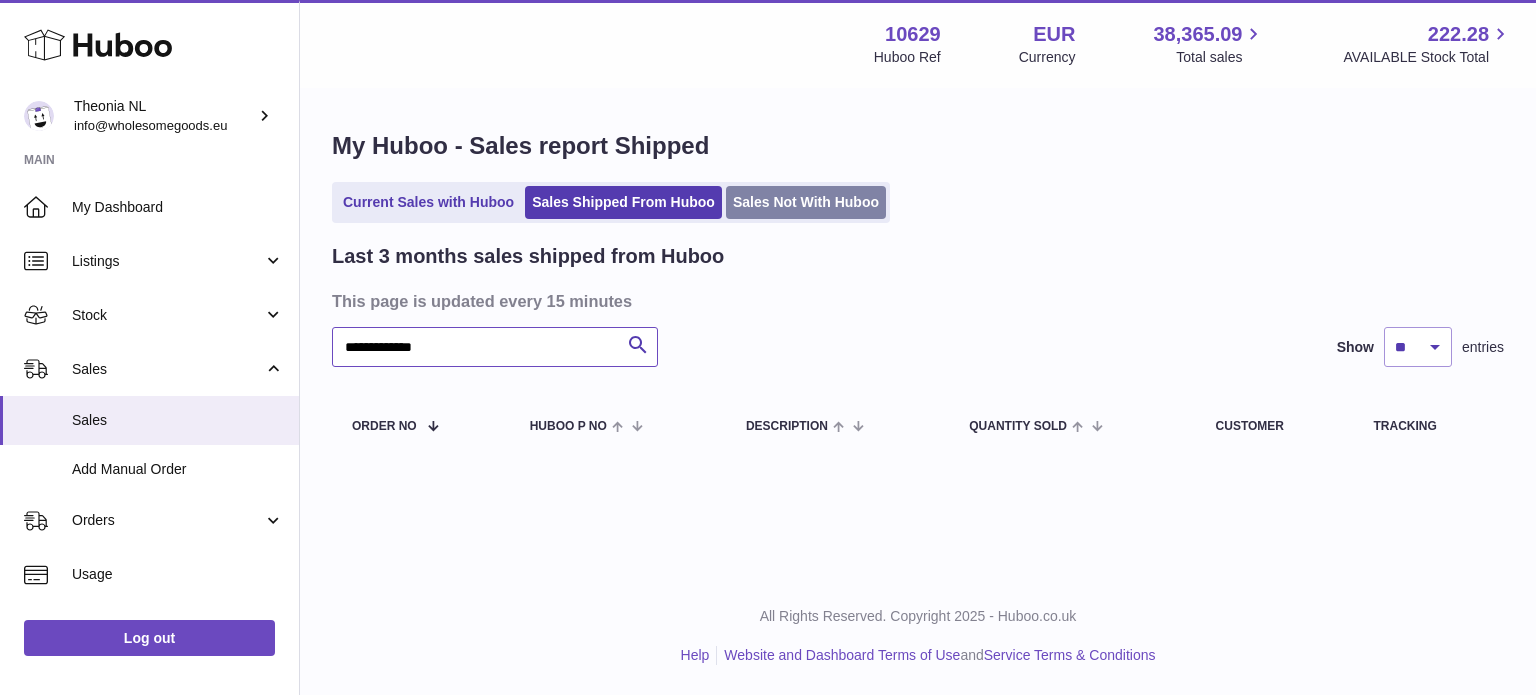 type on "**********" 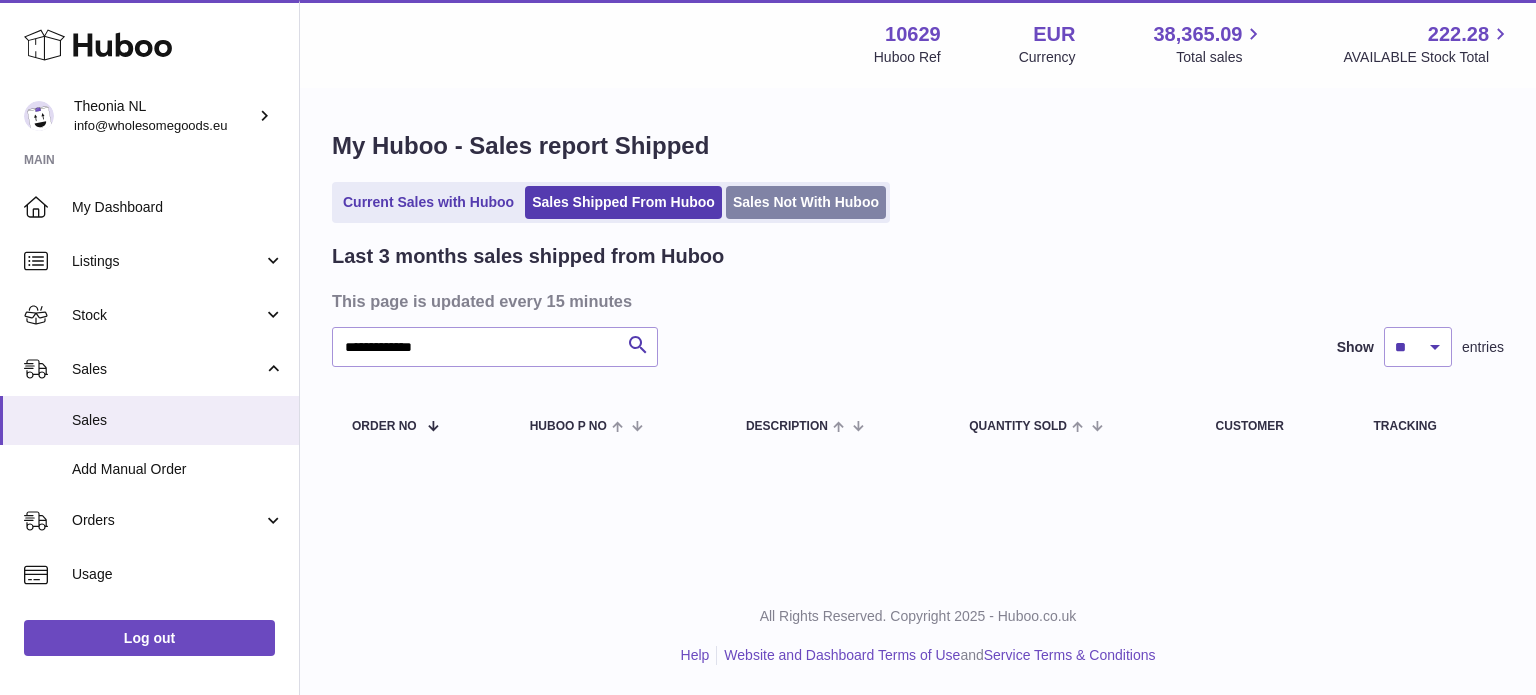 click on "Sales Not With Huboo" at bounding box center (806, 202) 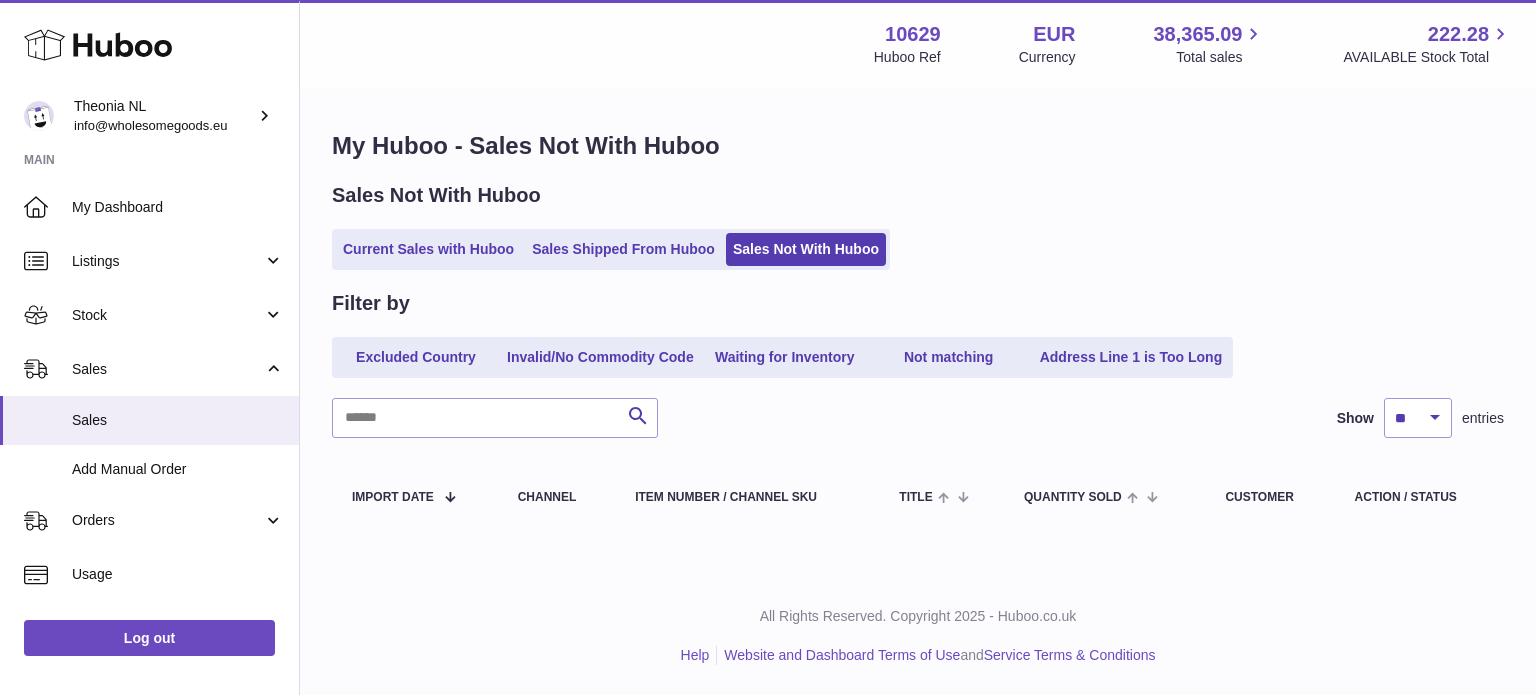 scroll, scrollTop: 0, scrollLeft: 0, axis: both 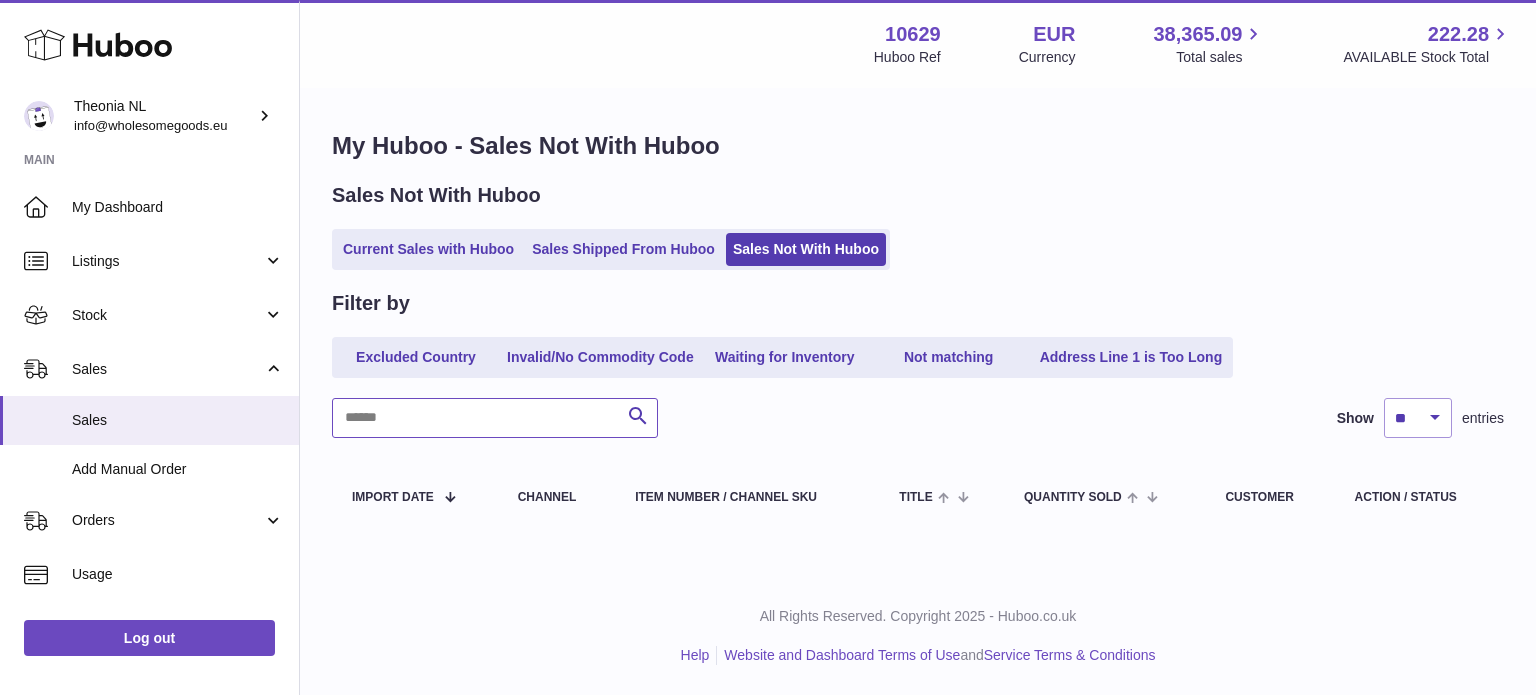 click at bounding box center [495, 418] 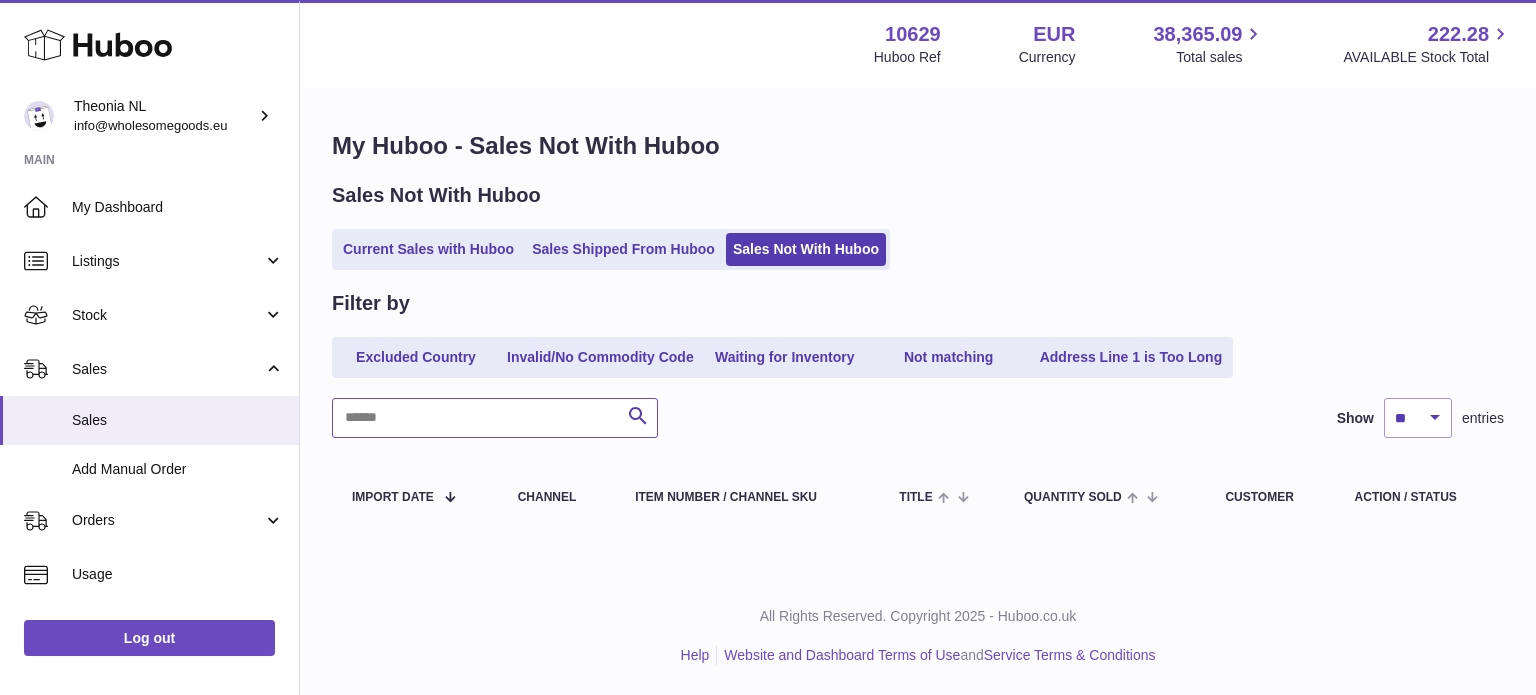 paste on "**********" 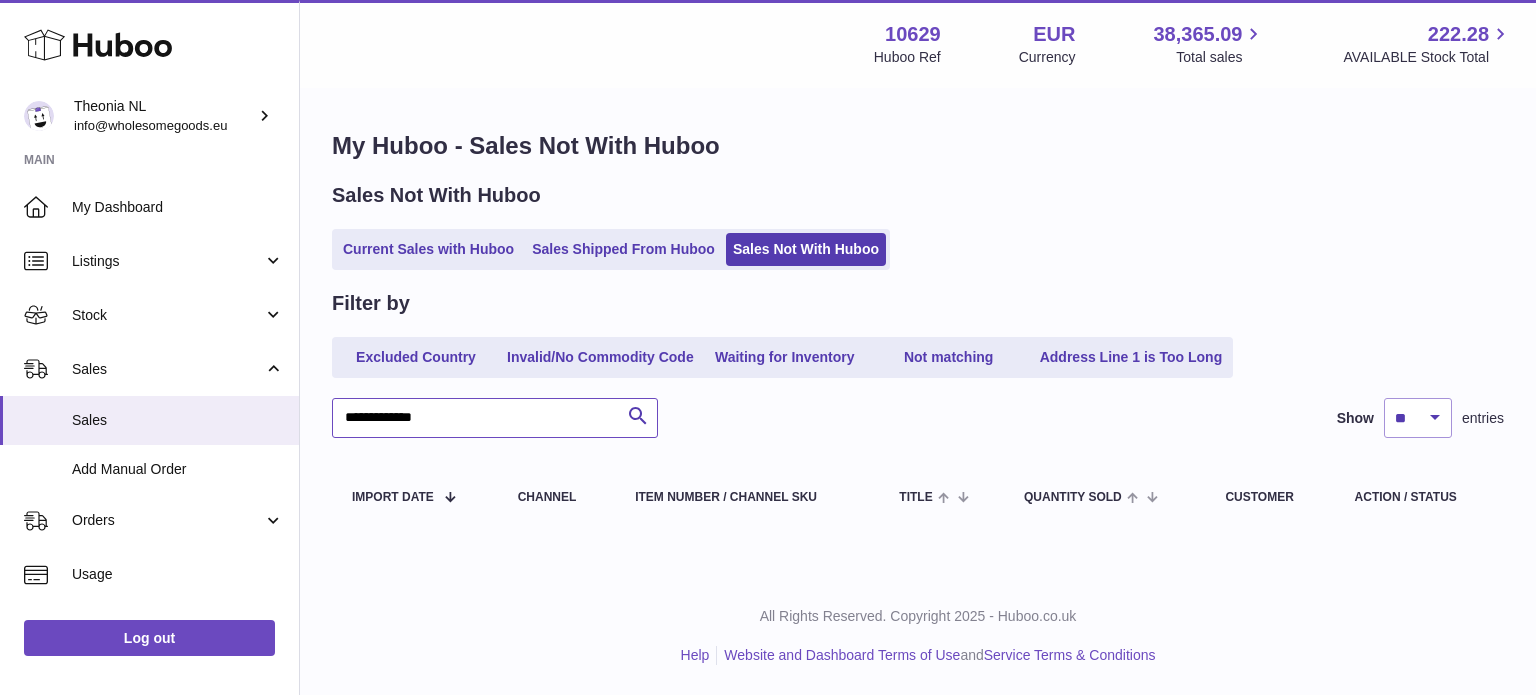 type on "**********" 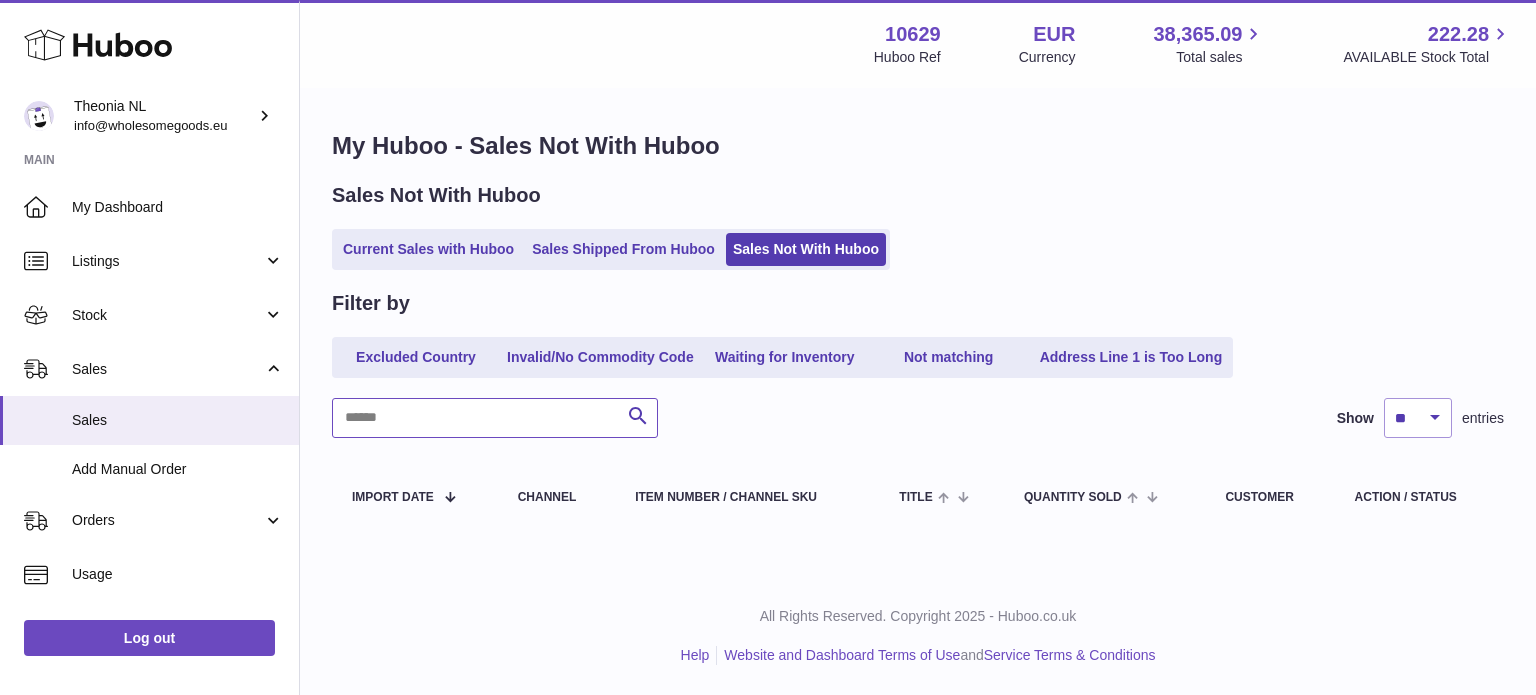 paste on "**********" 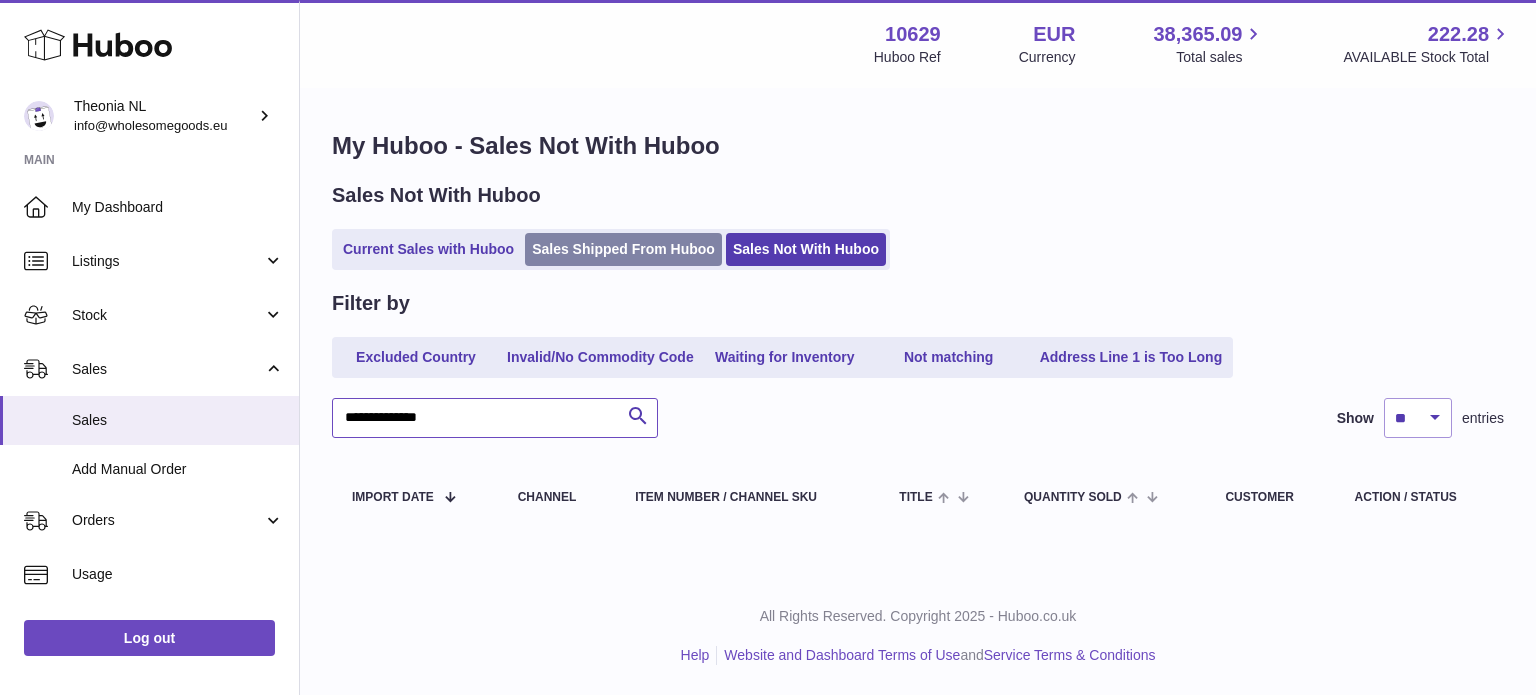 type on "**********" 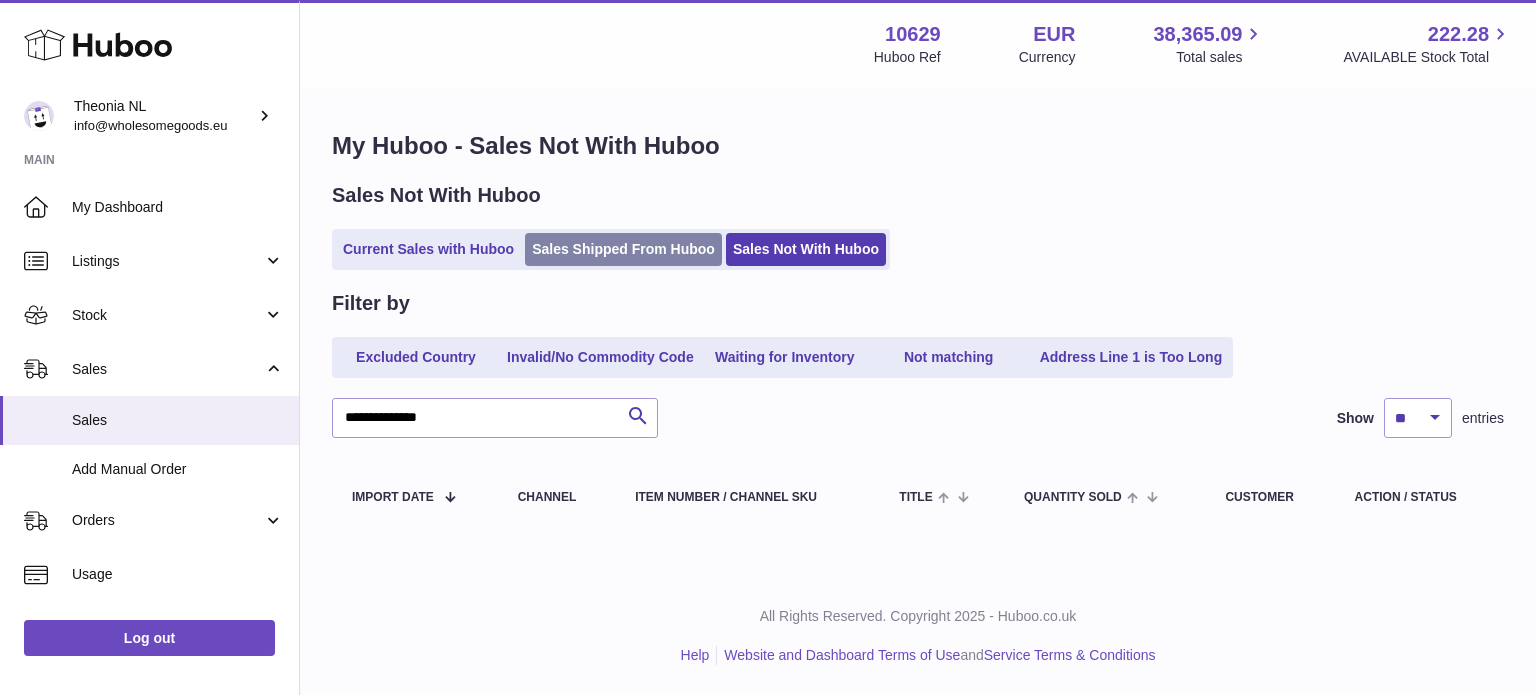 click on "Sales Shipped From Huboo" at bounding box center [623, 249] 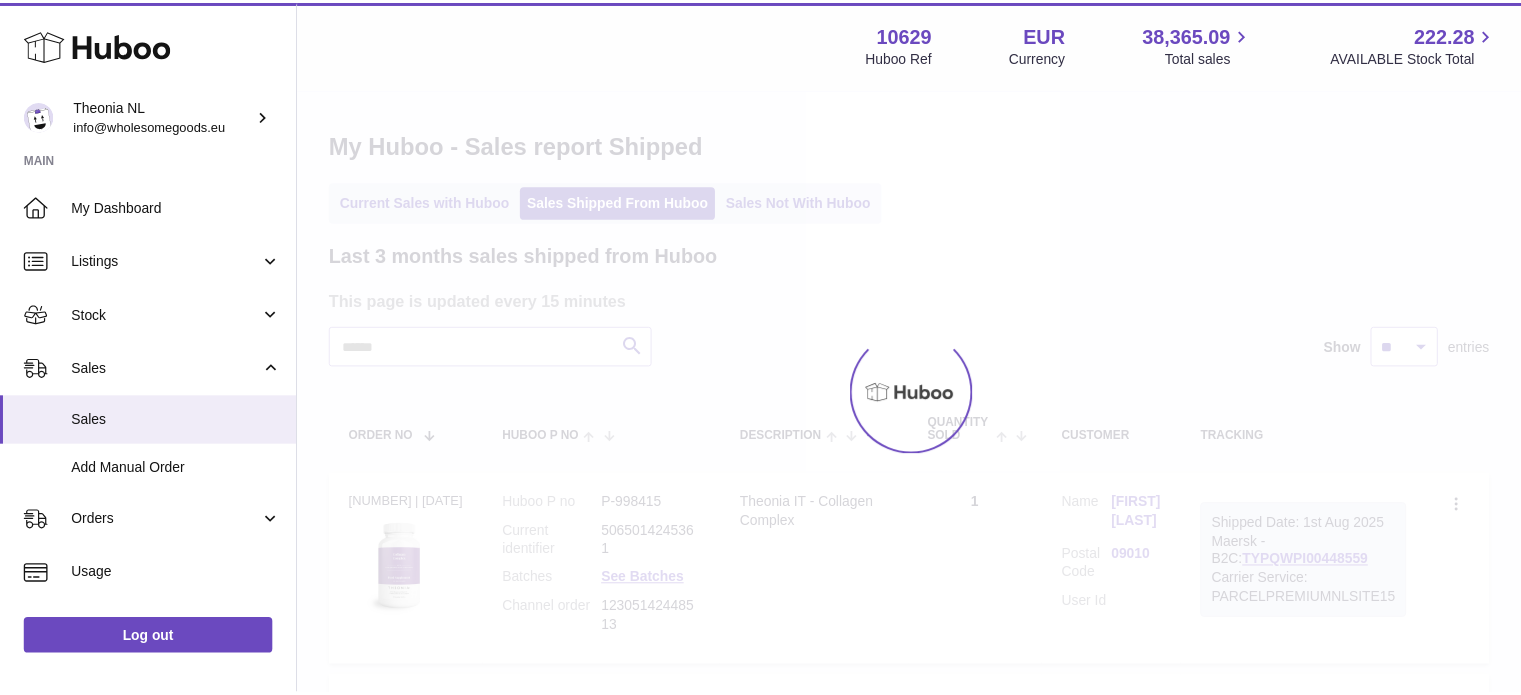 scroll, scrollTop: 0, scrollLeft: 0, axis: both 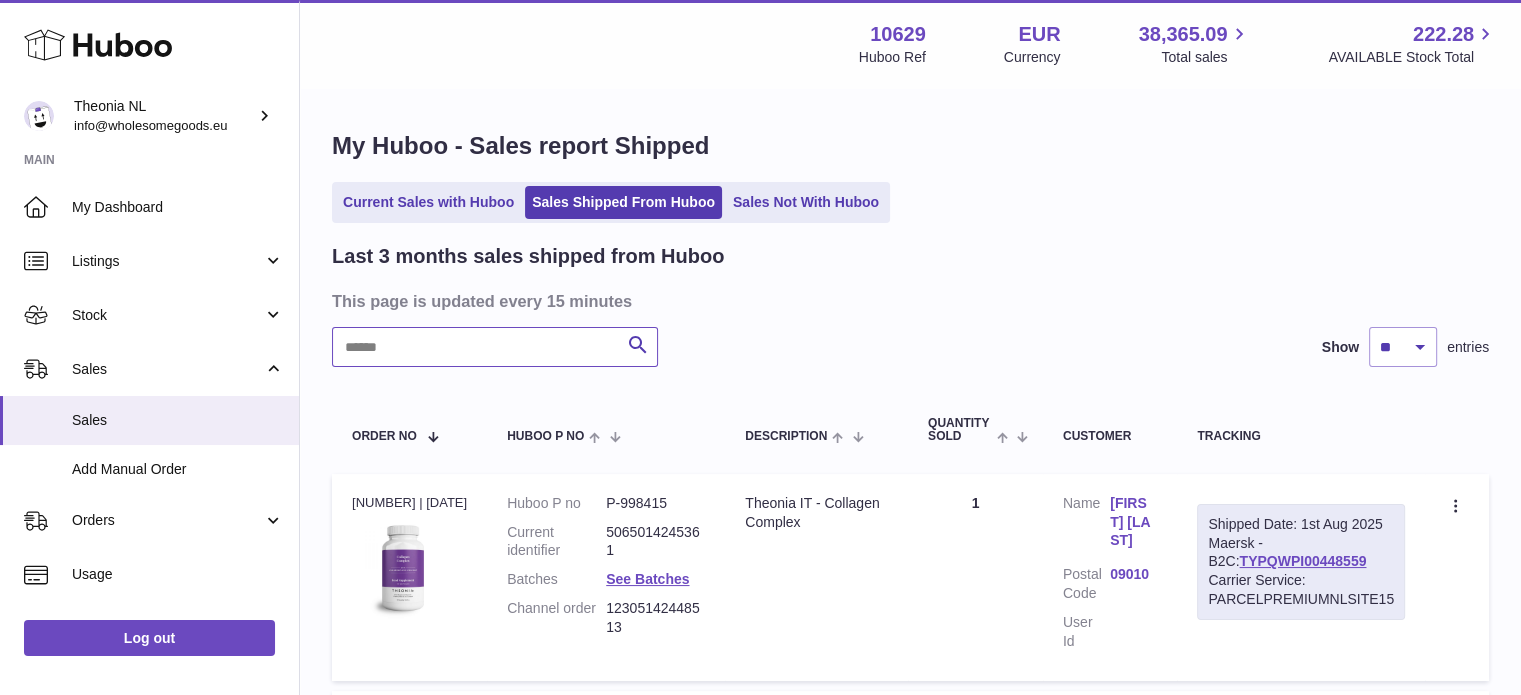 click at bounding box center [495, 347] 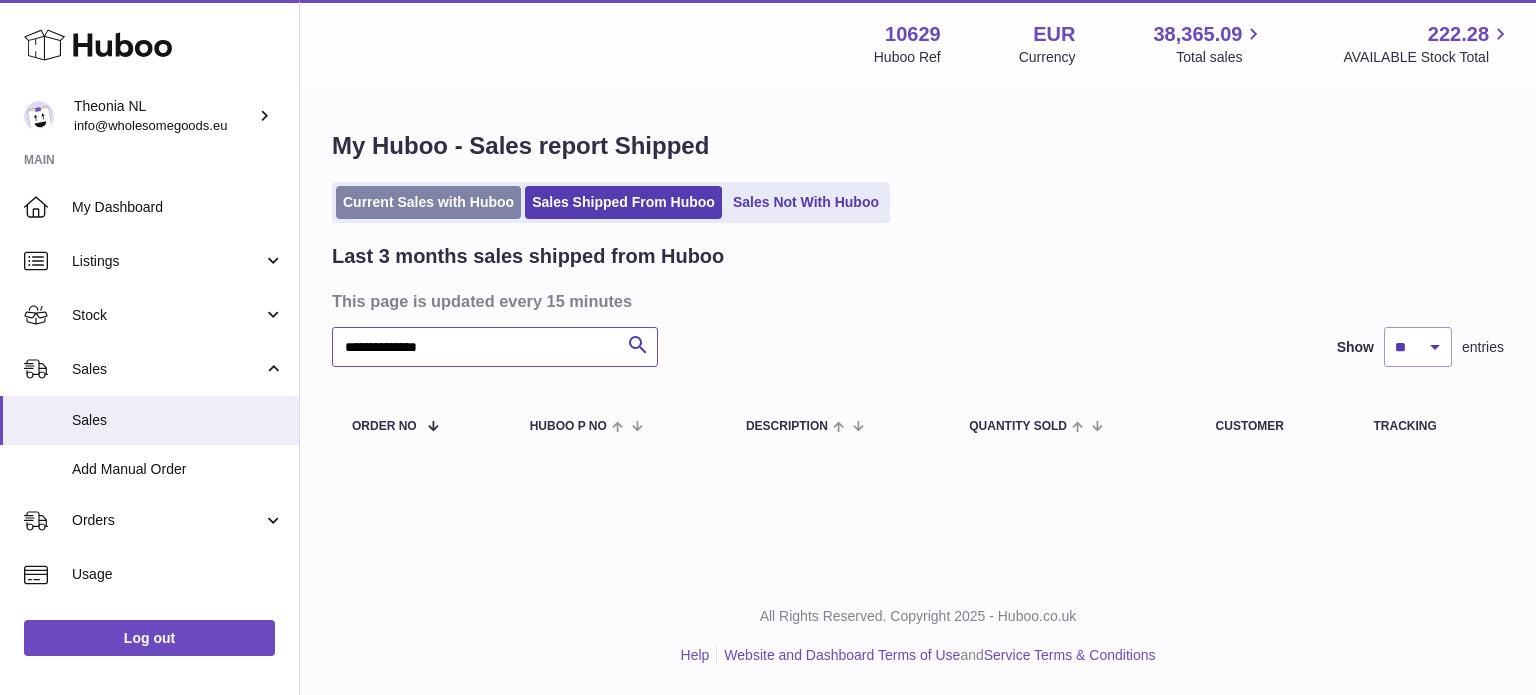 type on "**********" 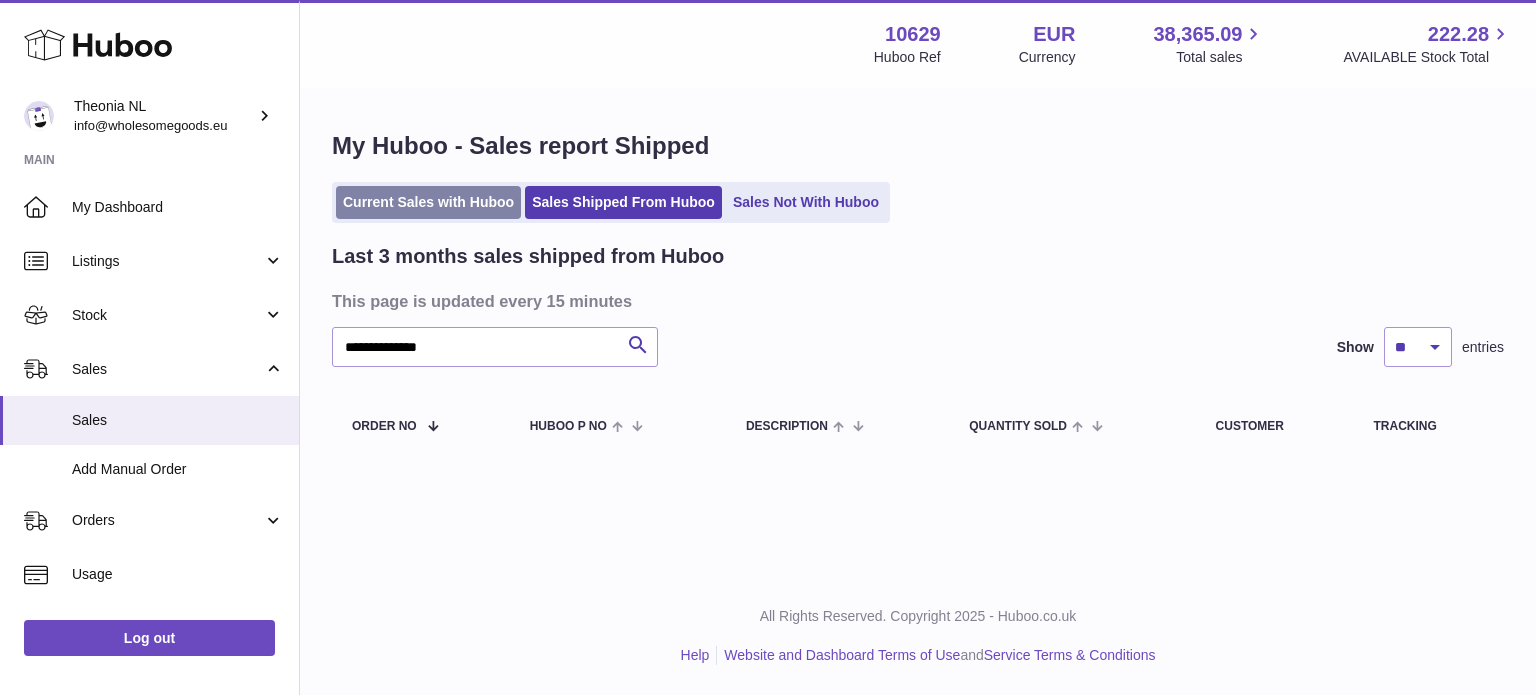 click on "Current Sales with Huboo" at bounding box center [428, 202] 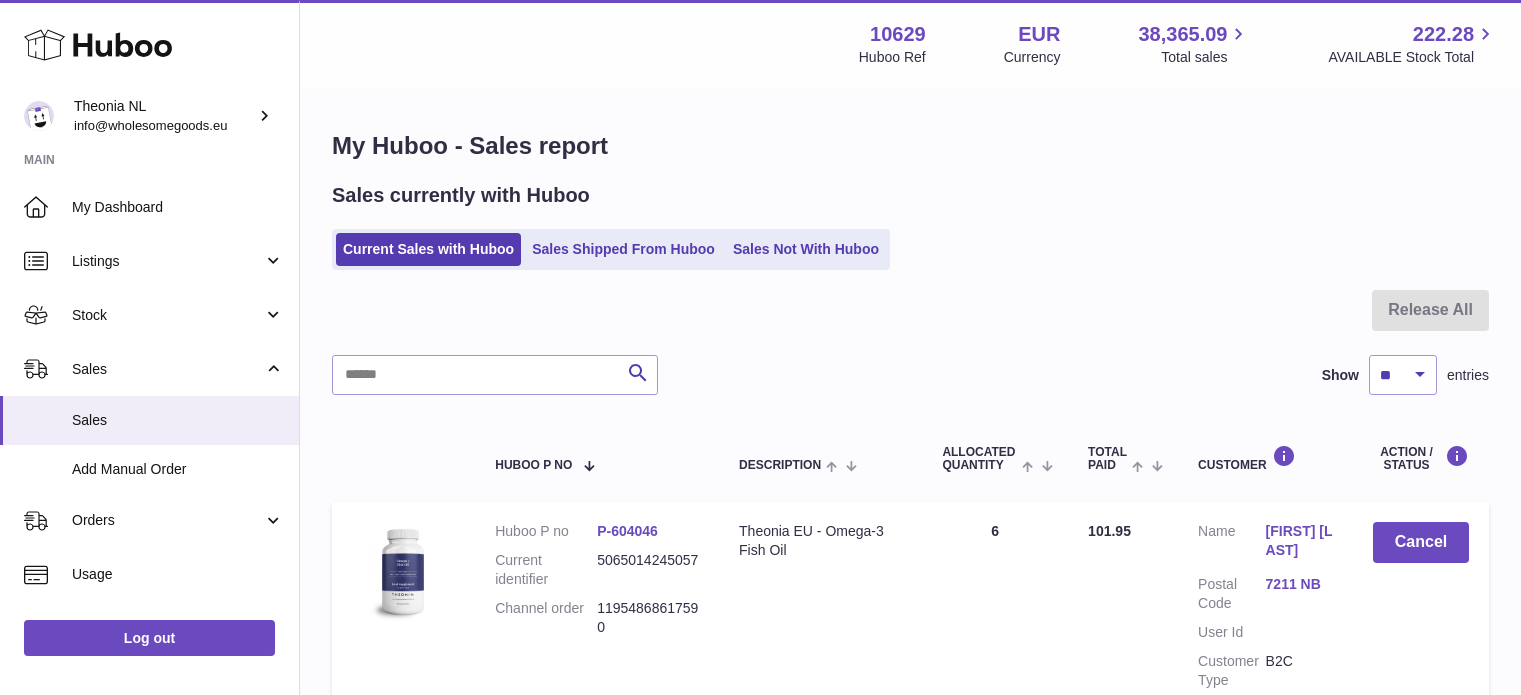 scroll, scrollTop: 0, scrollLeft: 0, axis: both 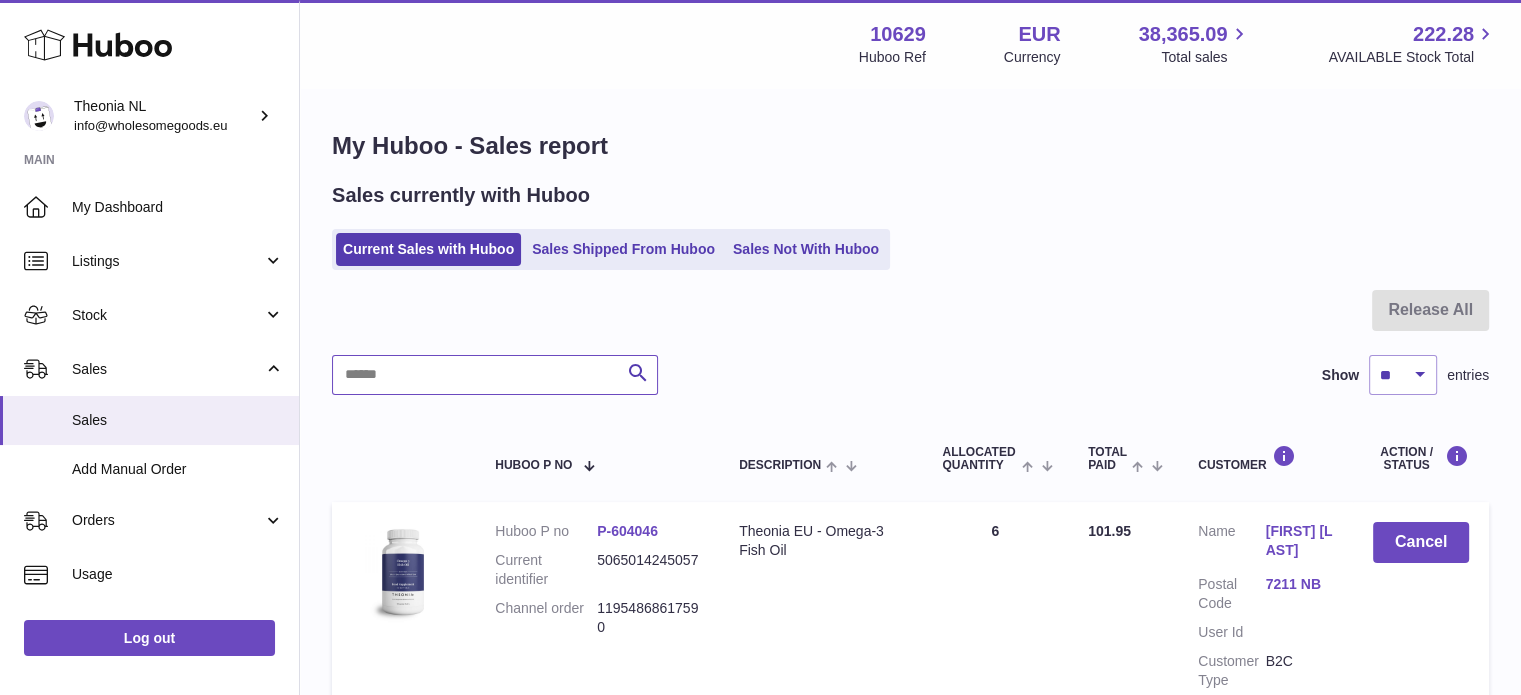 click at bounding box center (495, 375) 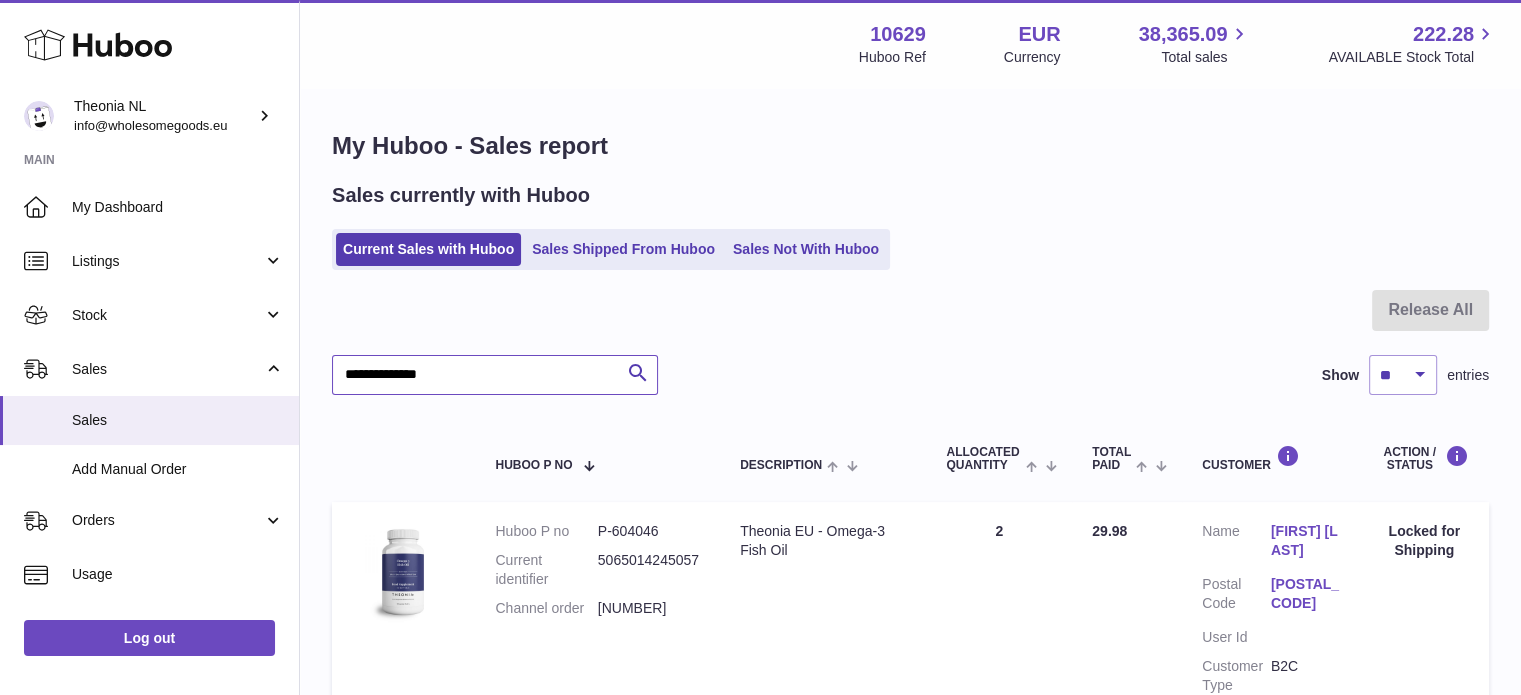 scroll, scrollTop: 56, scrollLeft: 0, axis: vertical 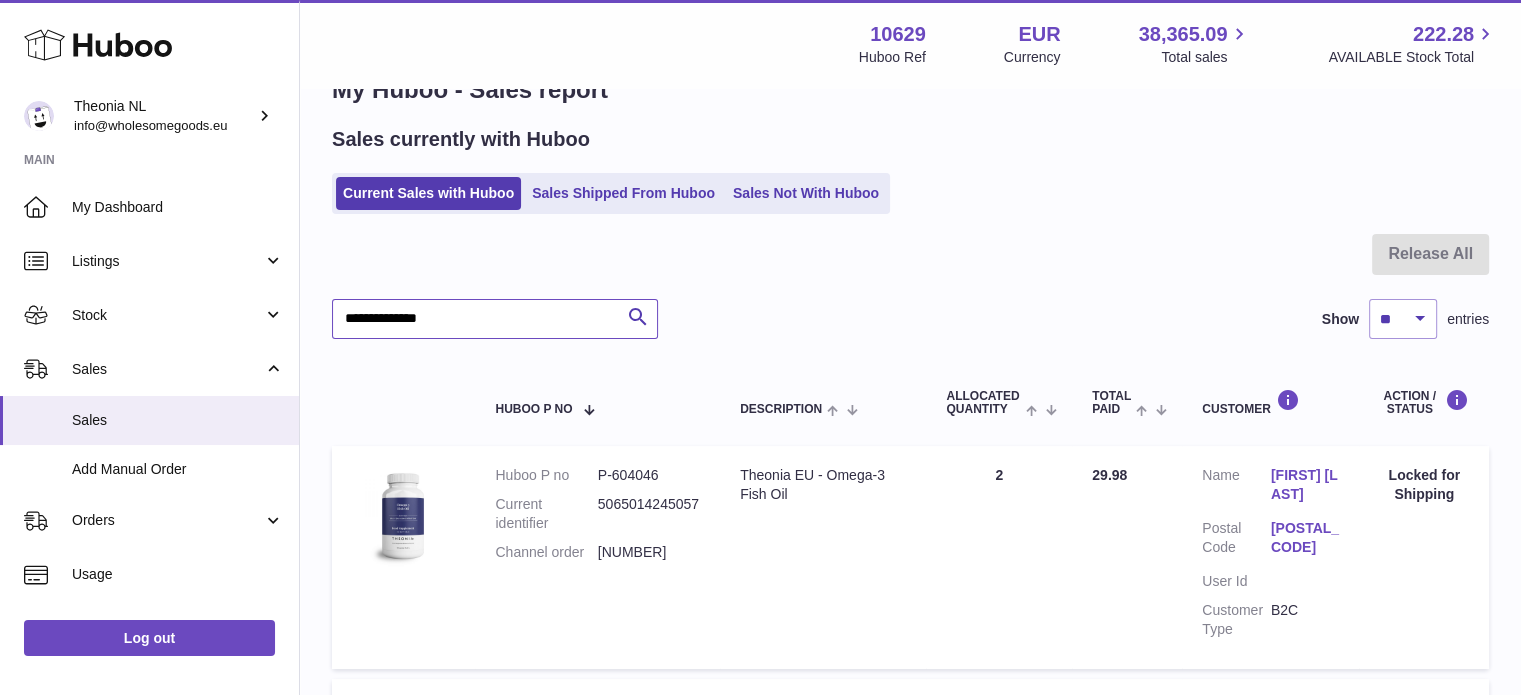 type on "**********" 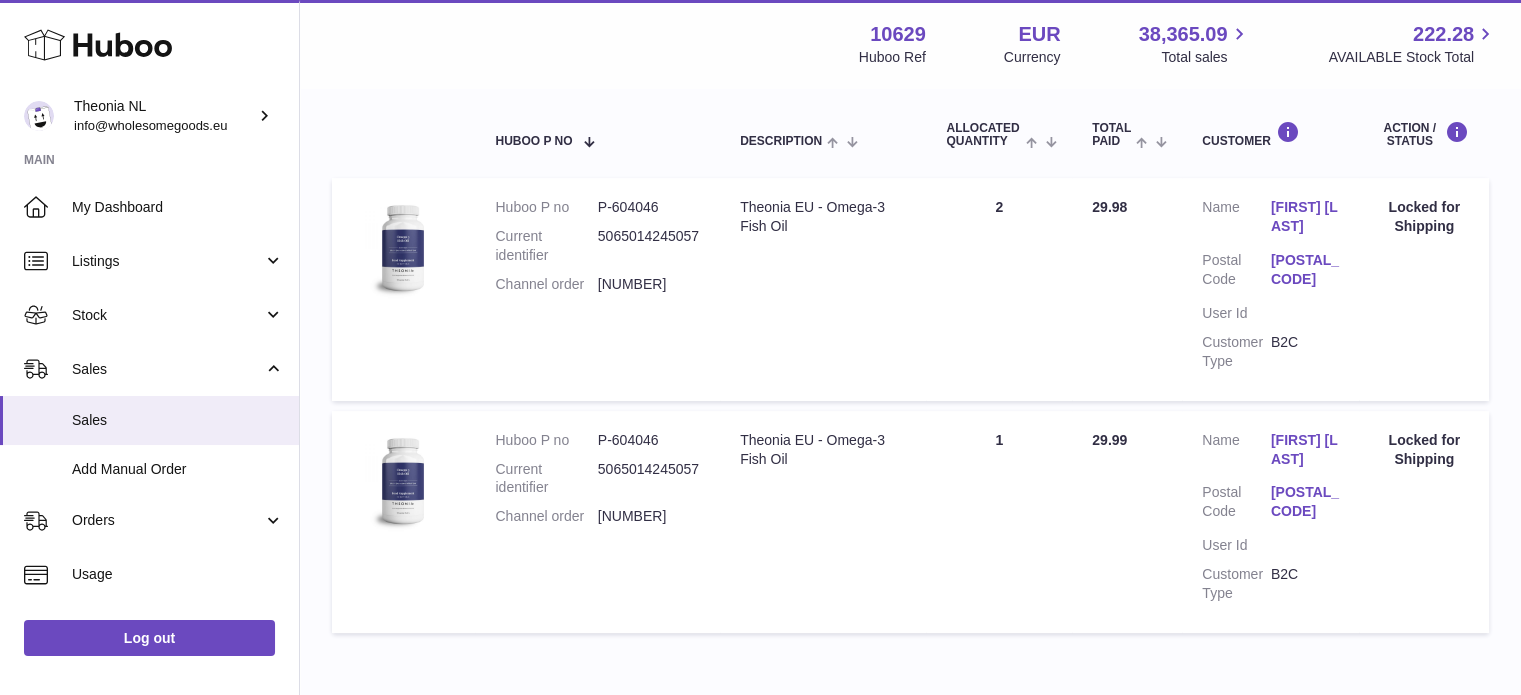 scroll, scrollTop: 0, scrollLeft: 0, axis: both 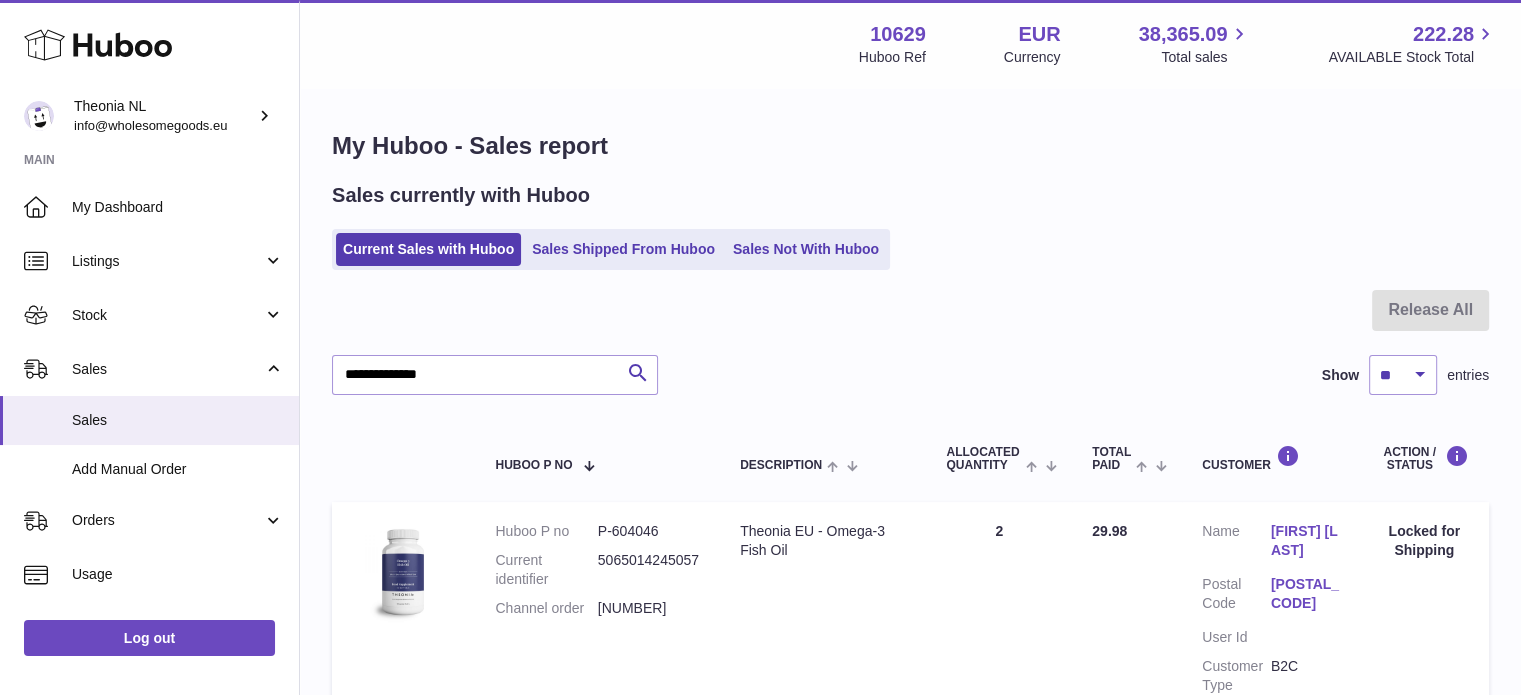 click on "Locked for Shipping" at bounding box center [1424, 541] 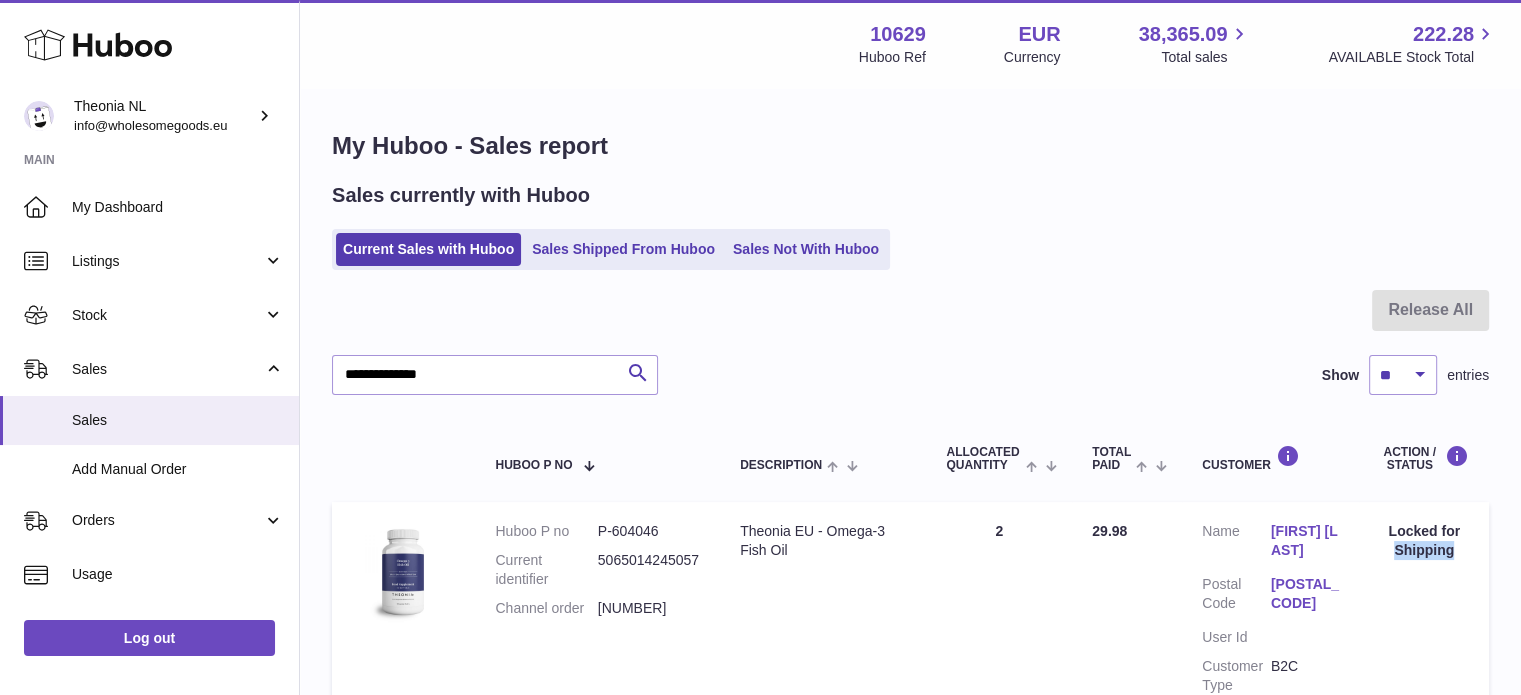 click on "Locked for Shipping" at bounding box center [1424, 541] 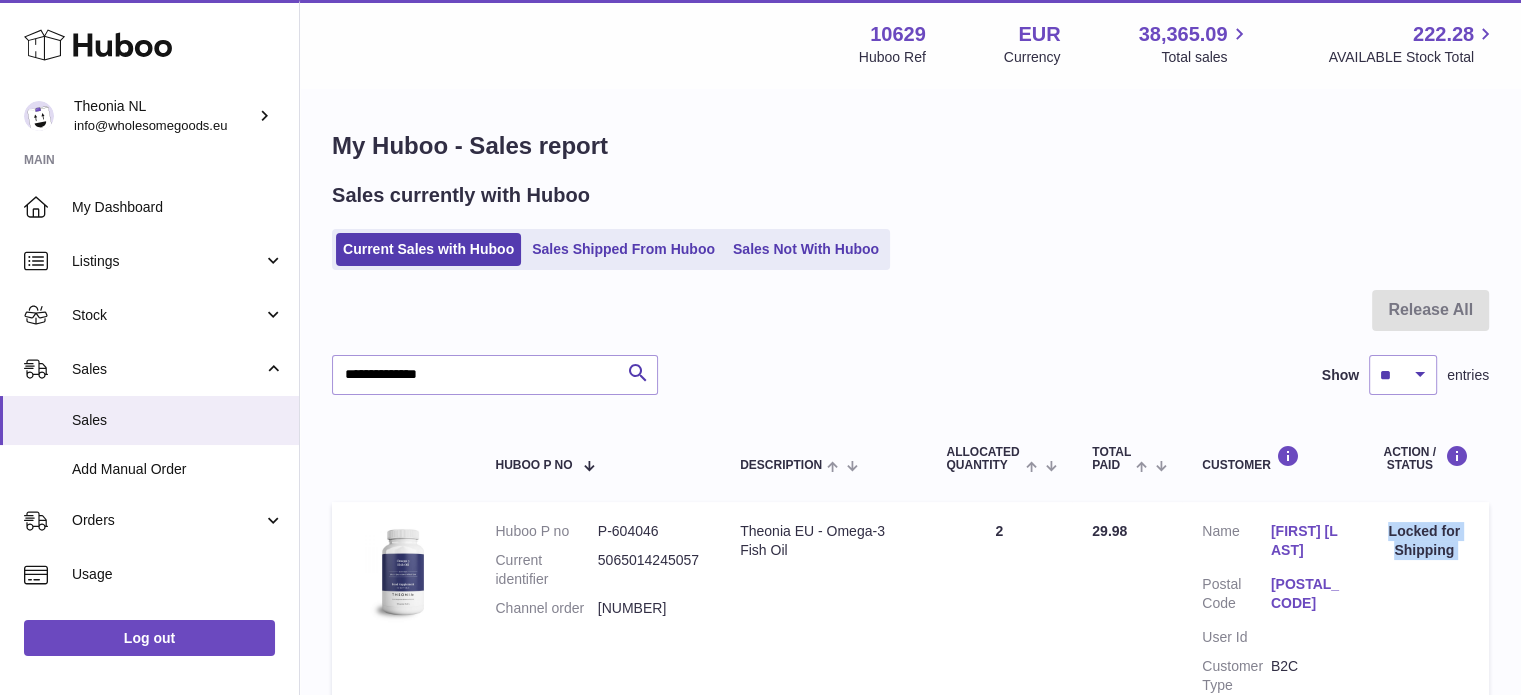 click on "Locked for Shipping" at bounding box center [1424, 541] 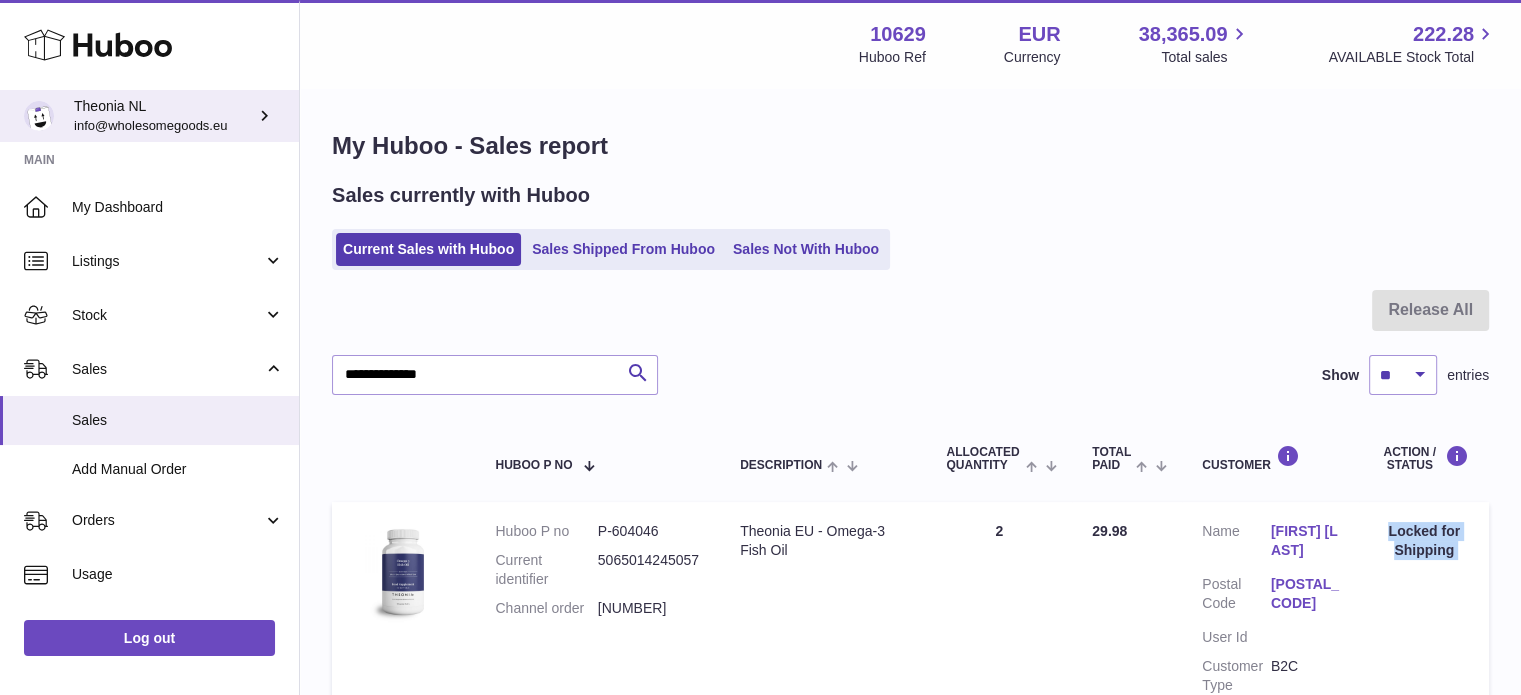 click on "info@wholesomegoods.eu" at bounding box center [150, 125] 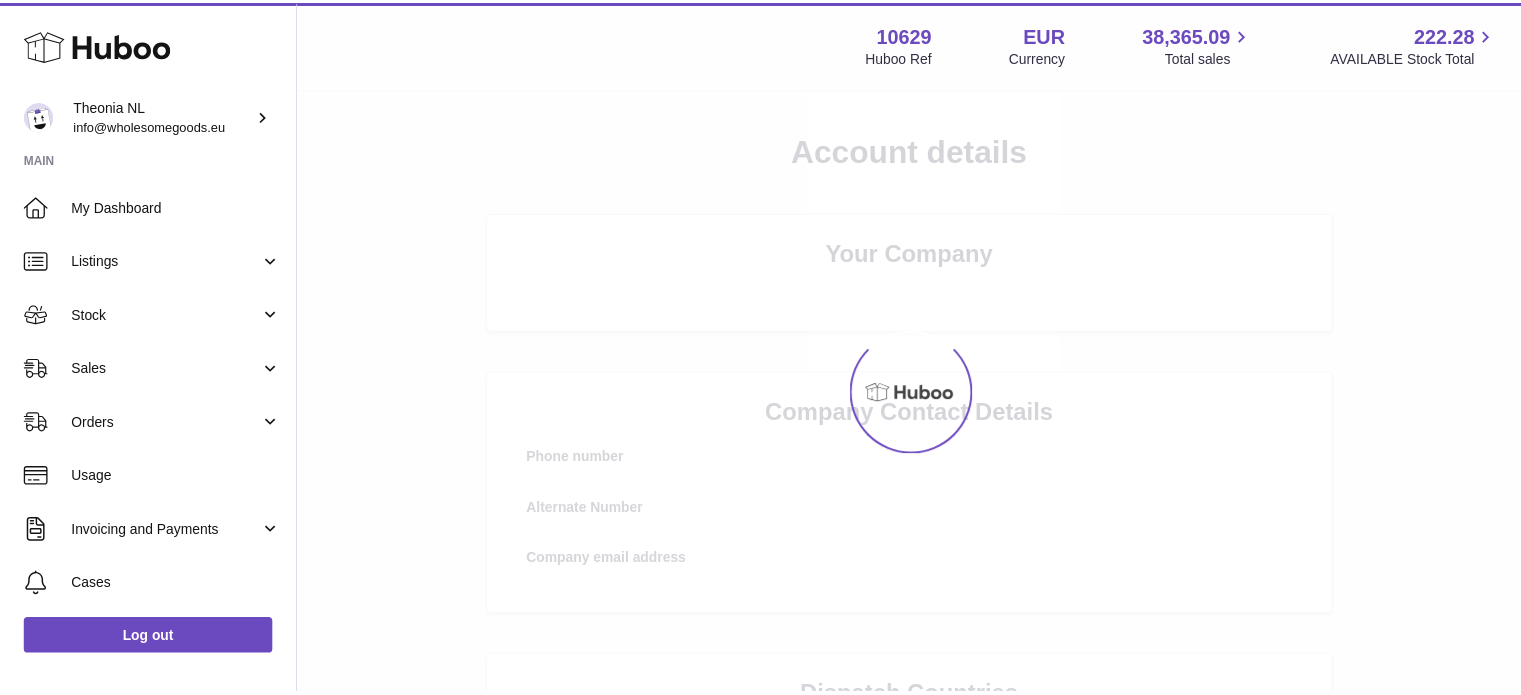 scroll, scrollTop: 0, scrollLeft: 0, axis: both 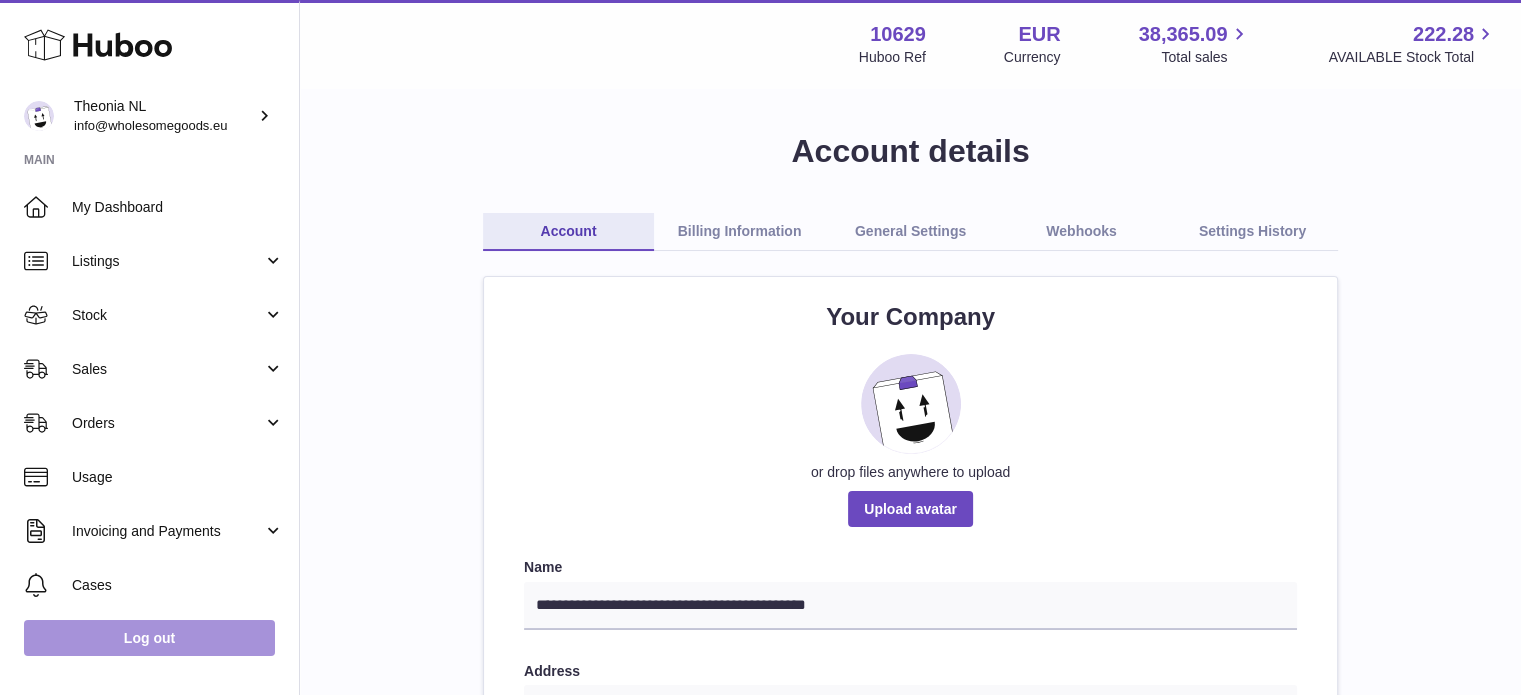 click on "Log out" at bounding box center (149, 638) 